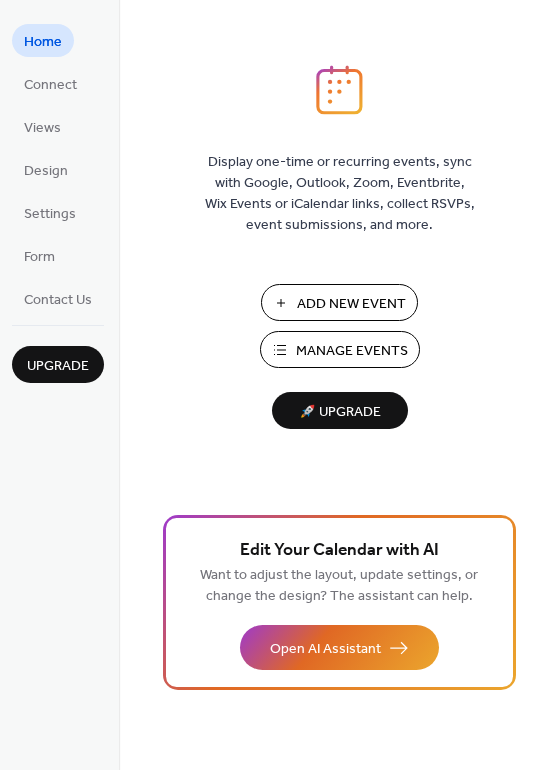 scroll, scrollTop: 0, scrollLeft: 0, axis: both 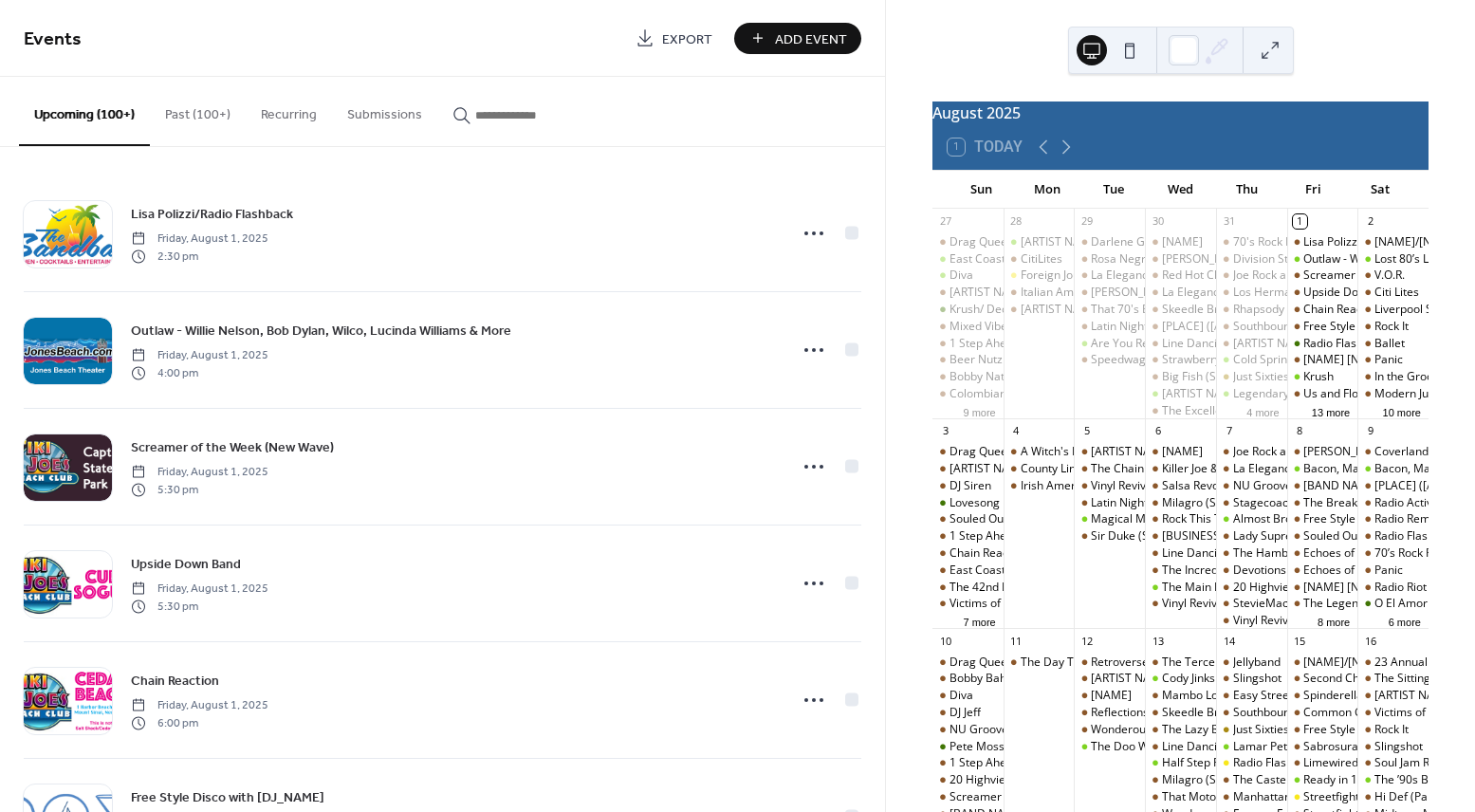 click at bounding box center (532, 115) 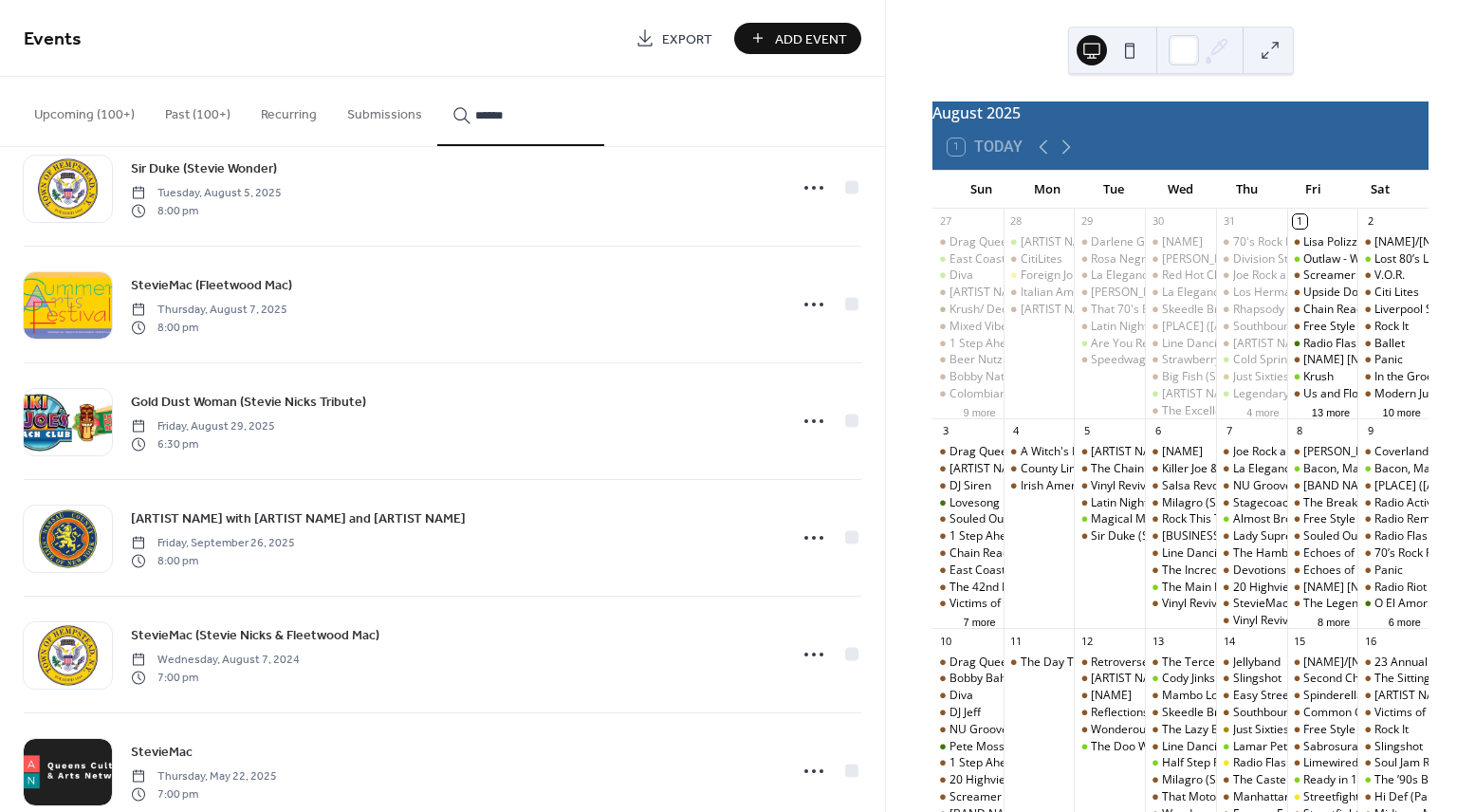 scroll, scrollTop: 2191, scrollLeft: 0, axis: vertical 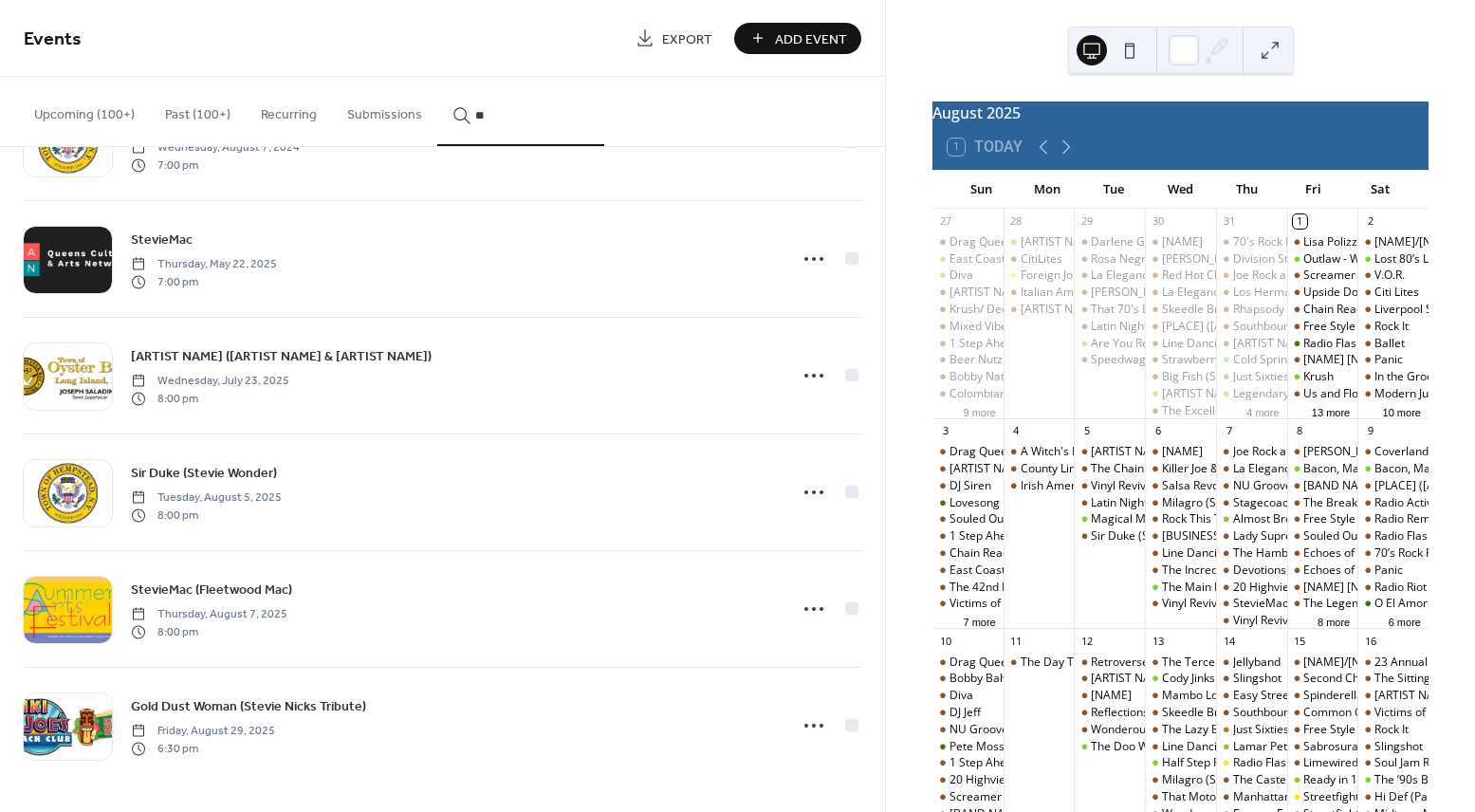 type on "*" 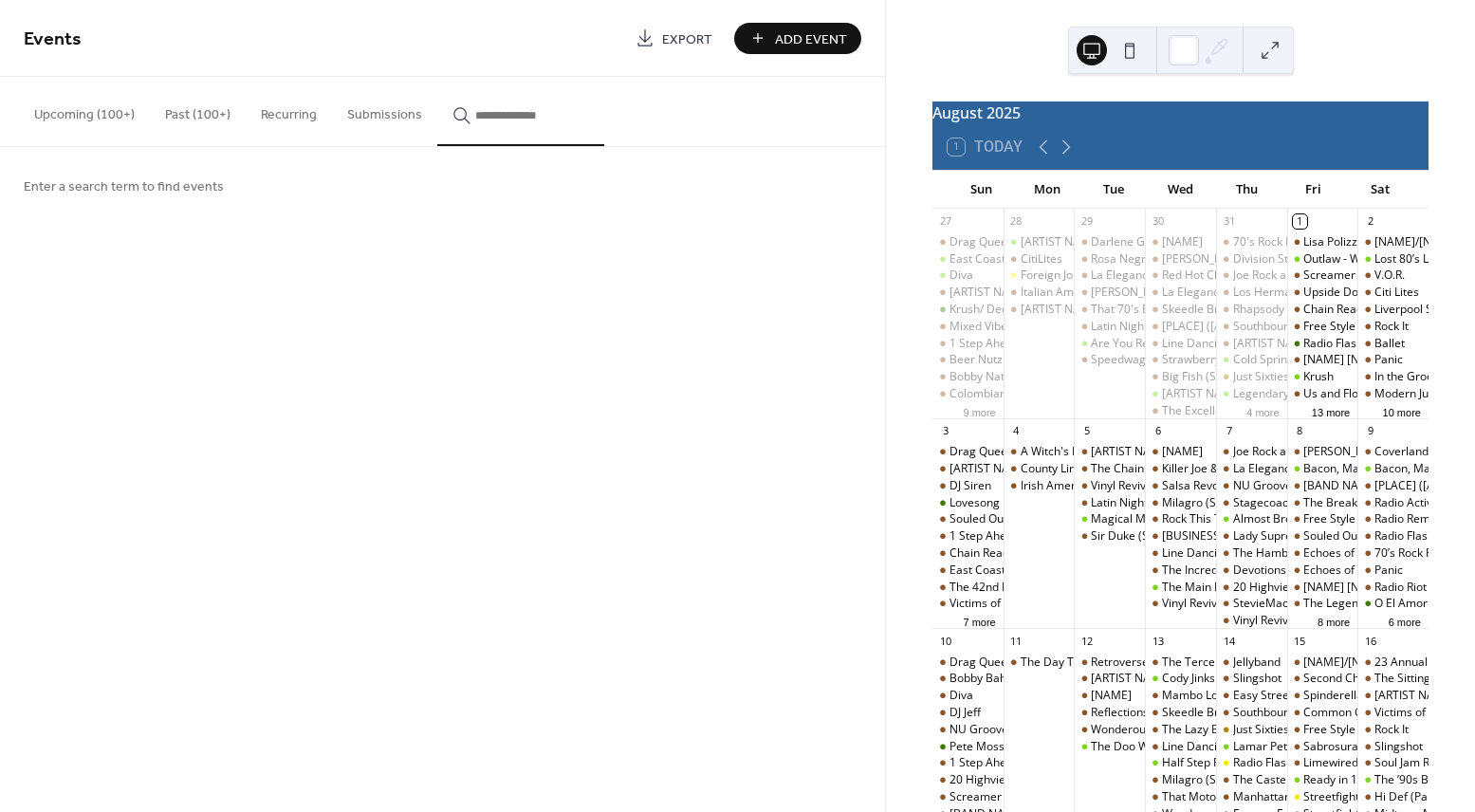 scroll, scrollTop: 0, scrollLeft: 0, axis: both 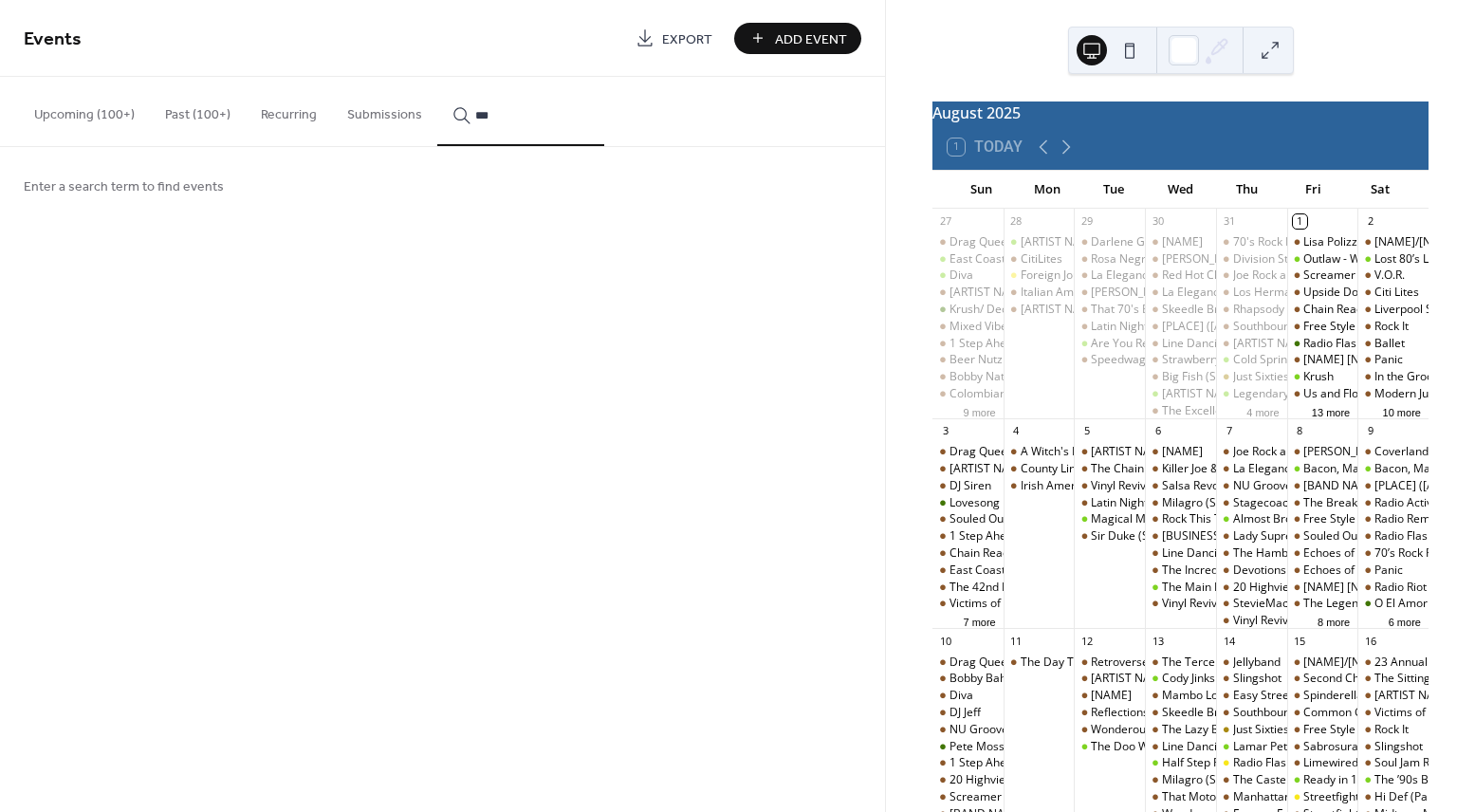 click on "***" at bounding box center (521, 111) 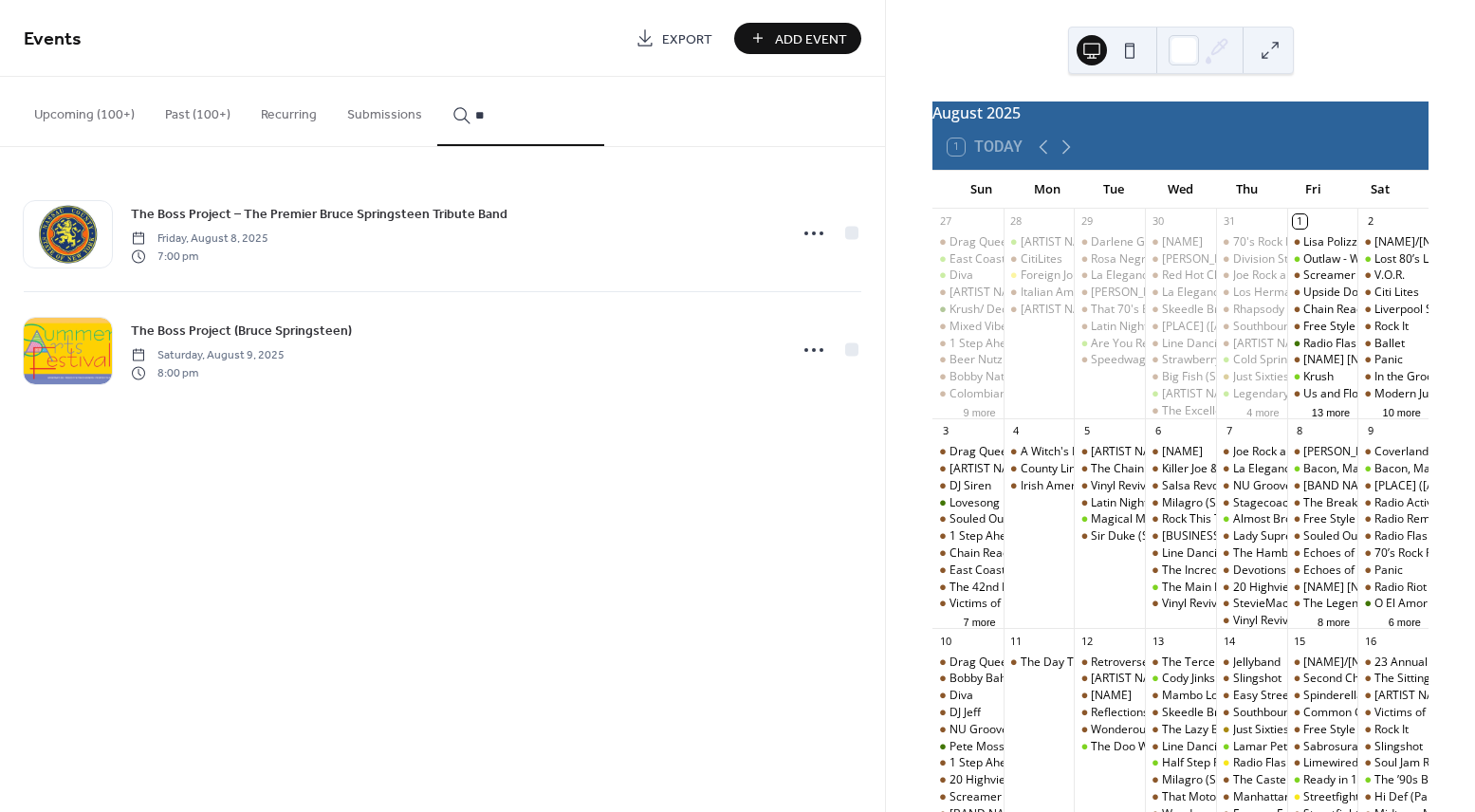 type on "*" 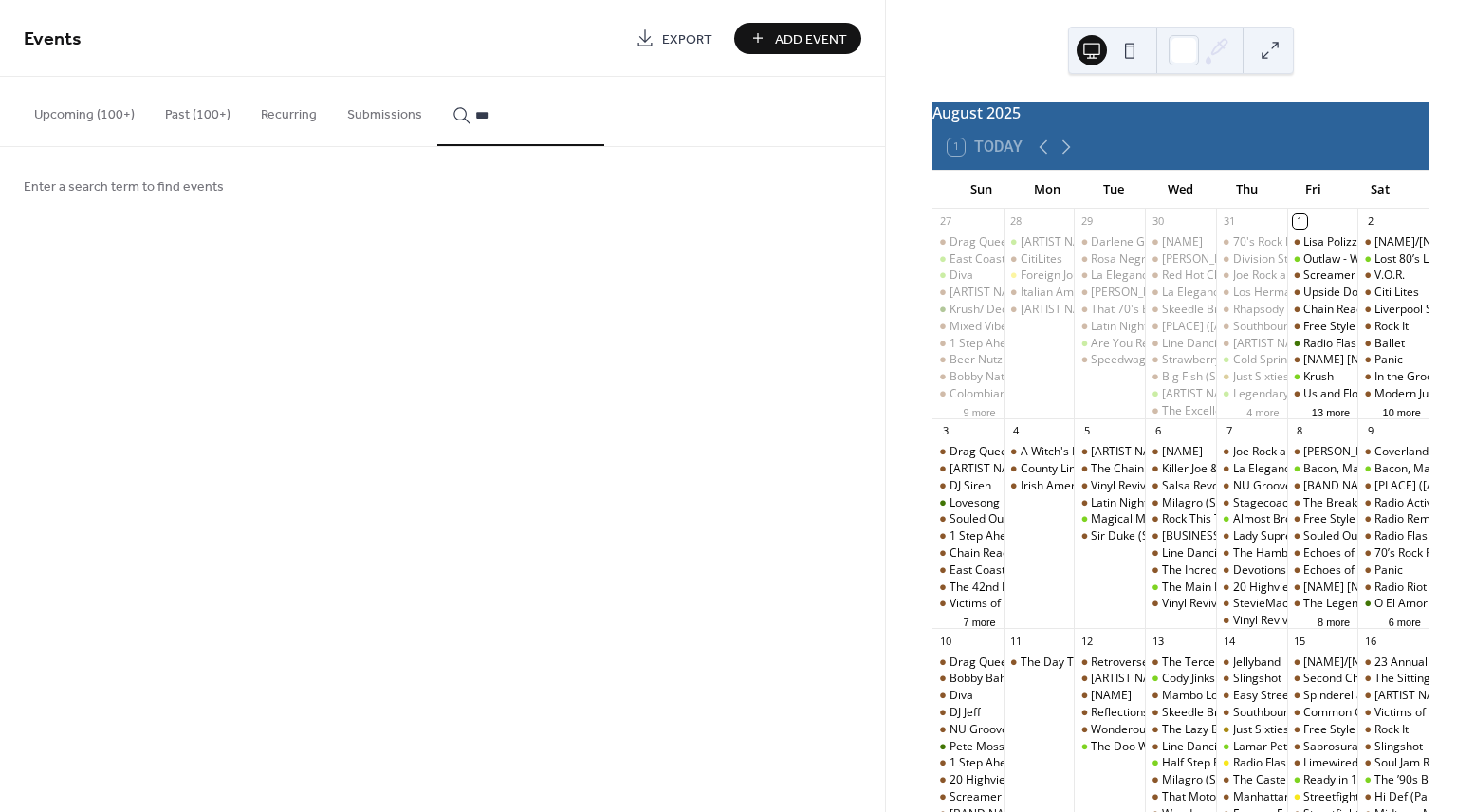 click on "***" at bounding box center [521, 111] 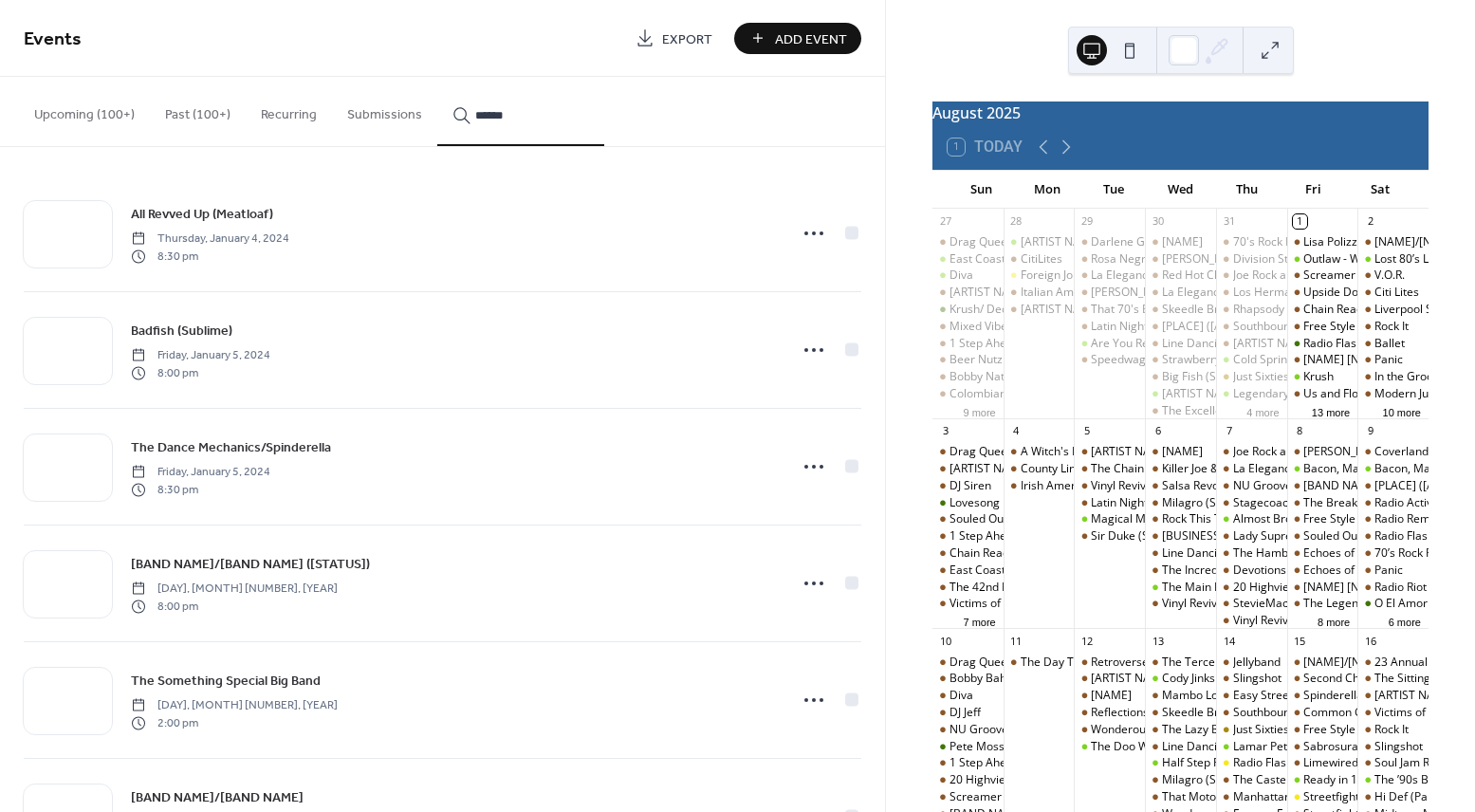 click on "******" at bounding box center [521, 111] 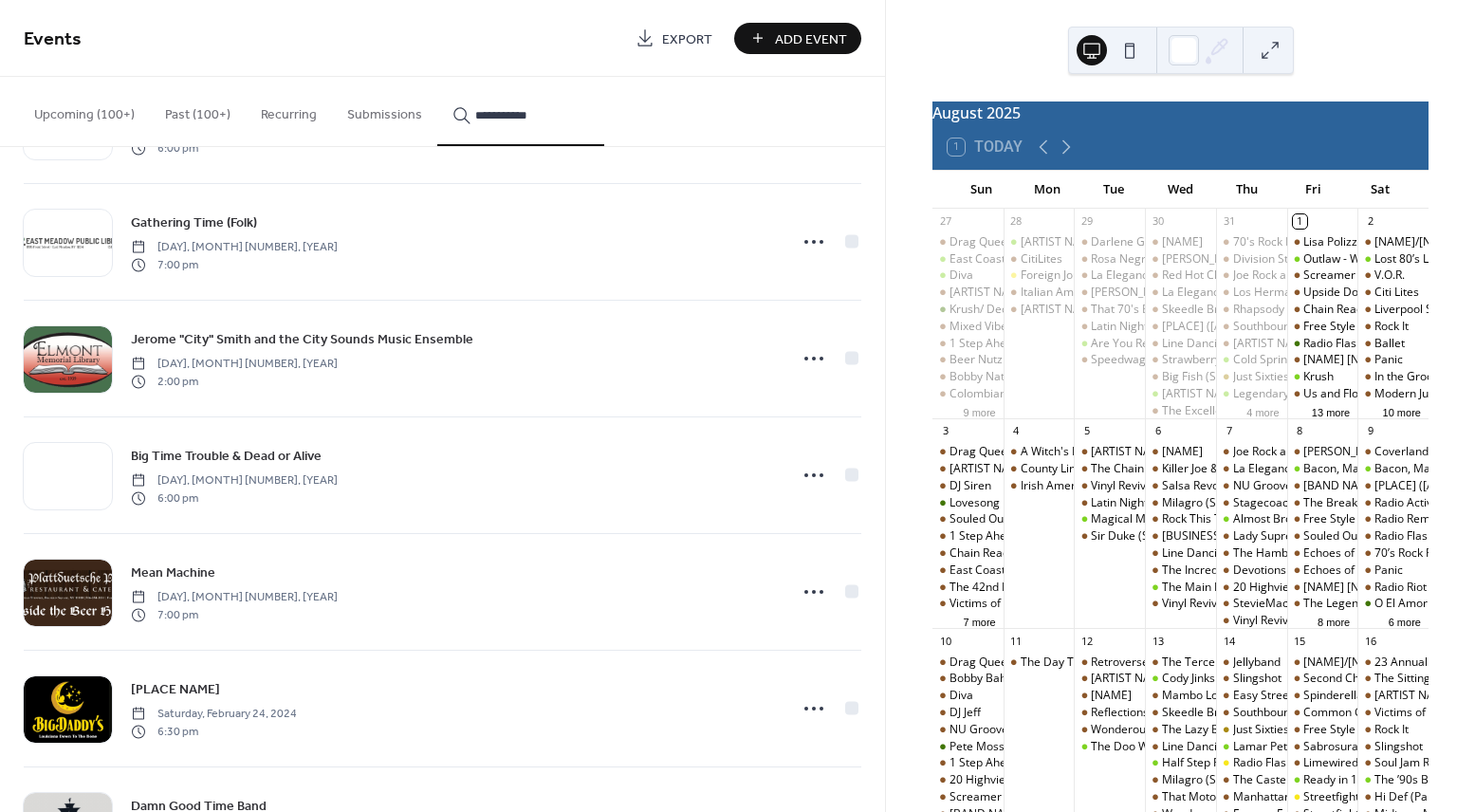 scroll, scrollTop: 2672, scrollLeft: 0, axis: vertical 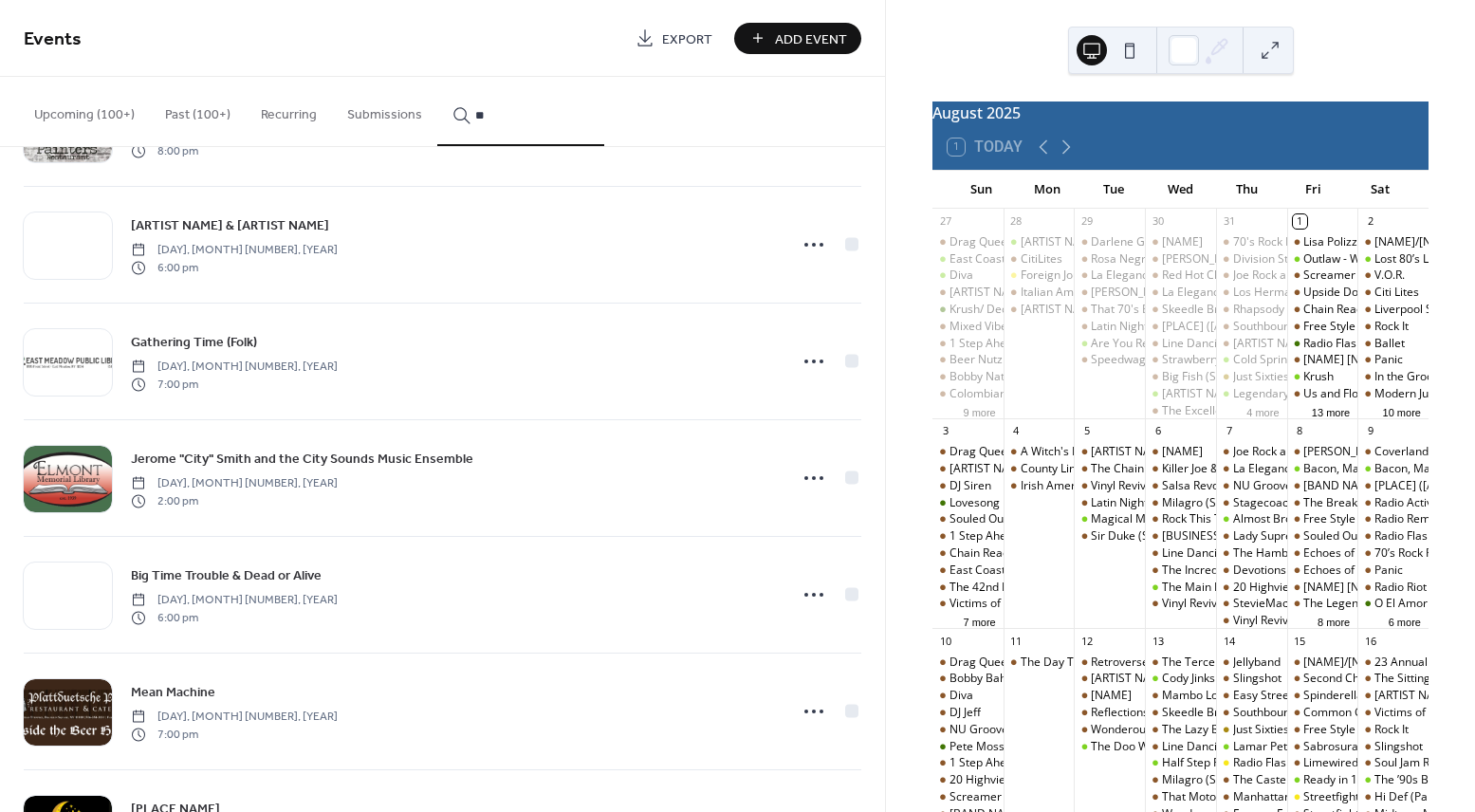 type on "*" 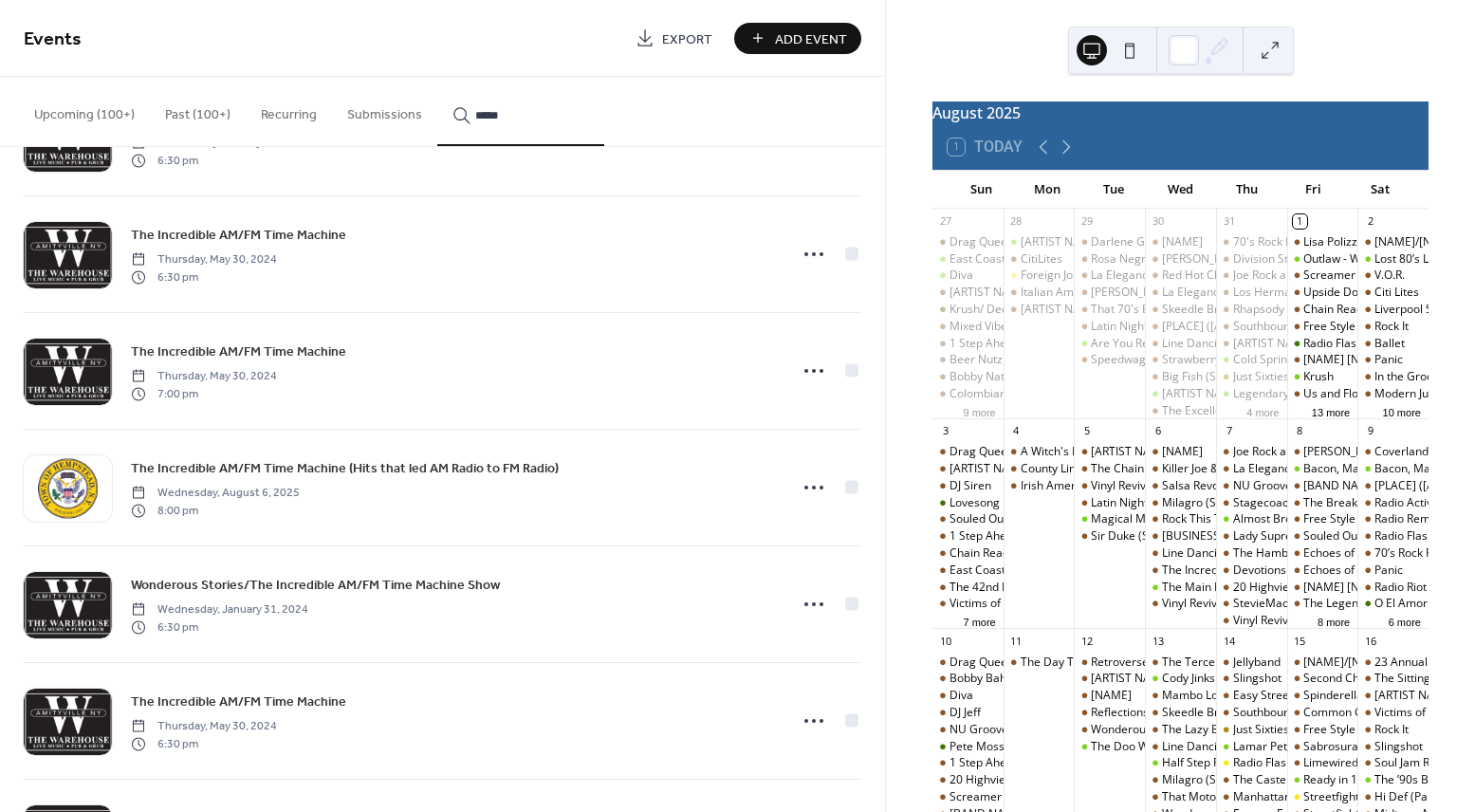 scroll, scrollTop: 4525, scrollLeft: 0, axis: vertical 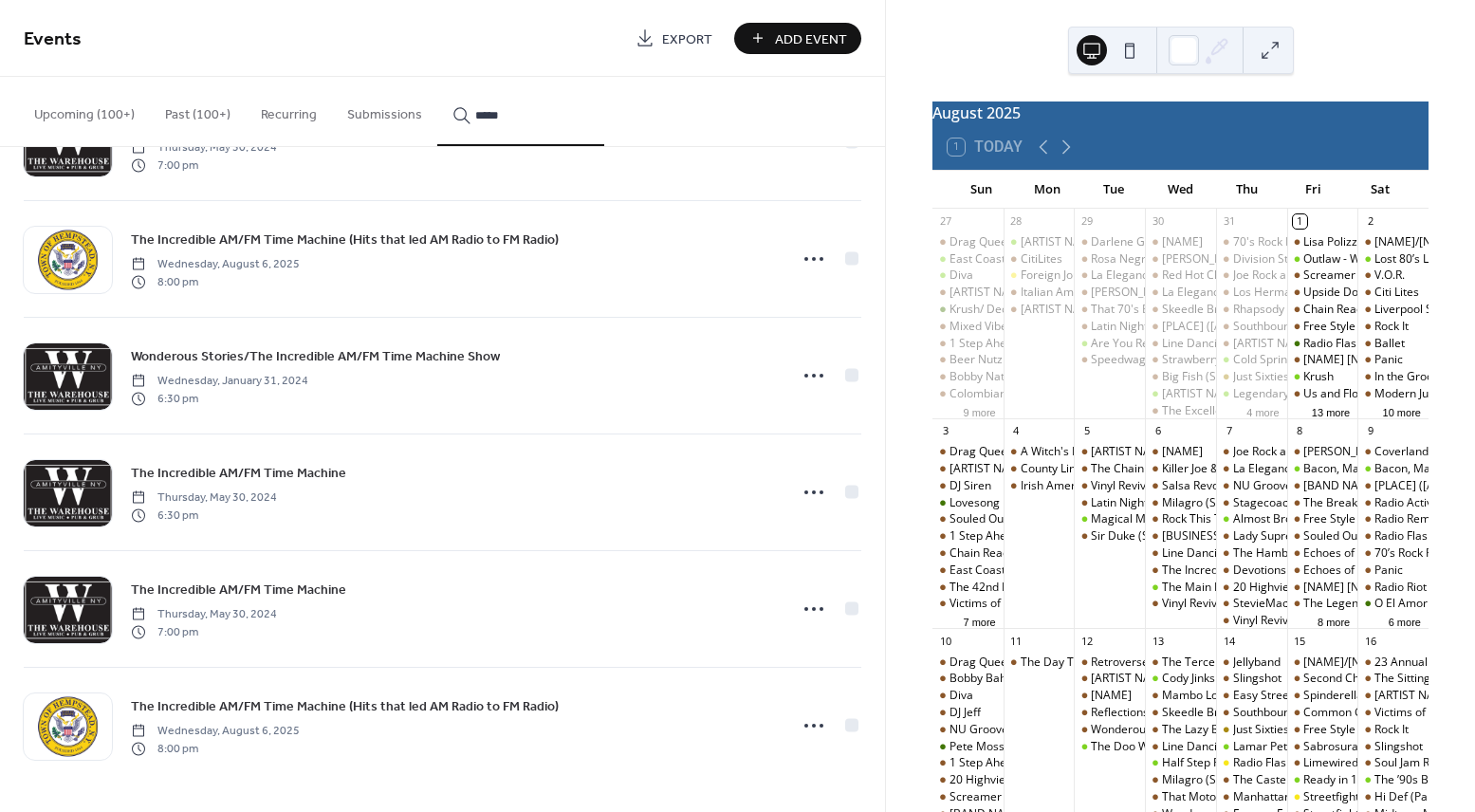 type on "*****" 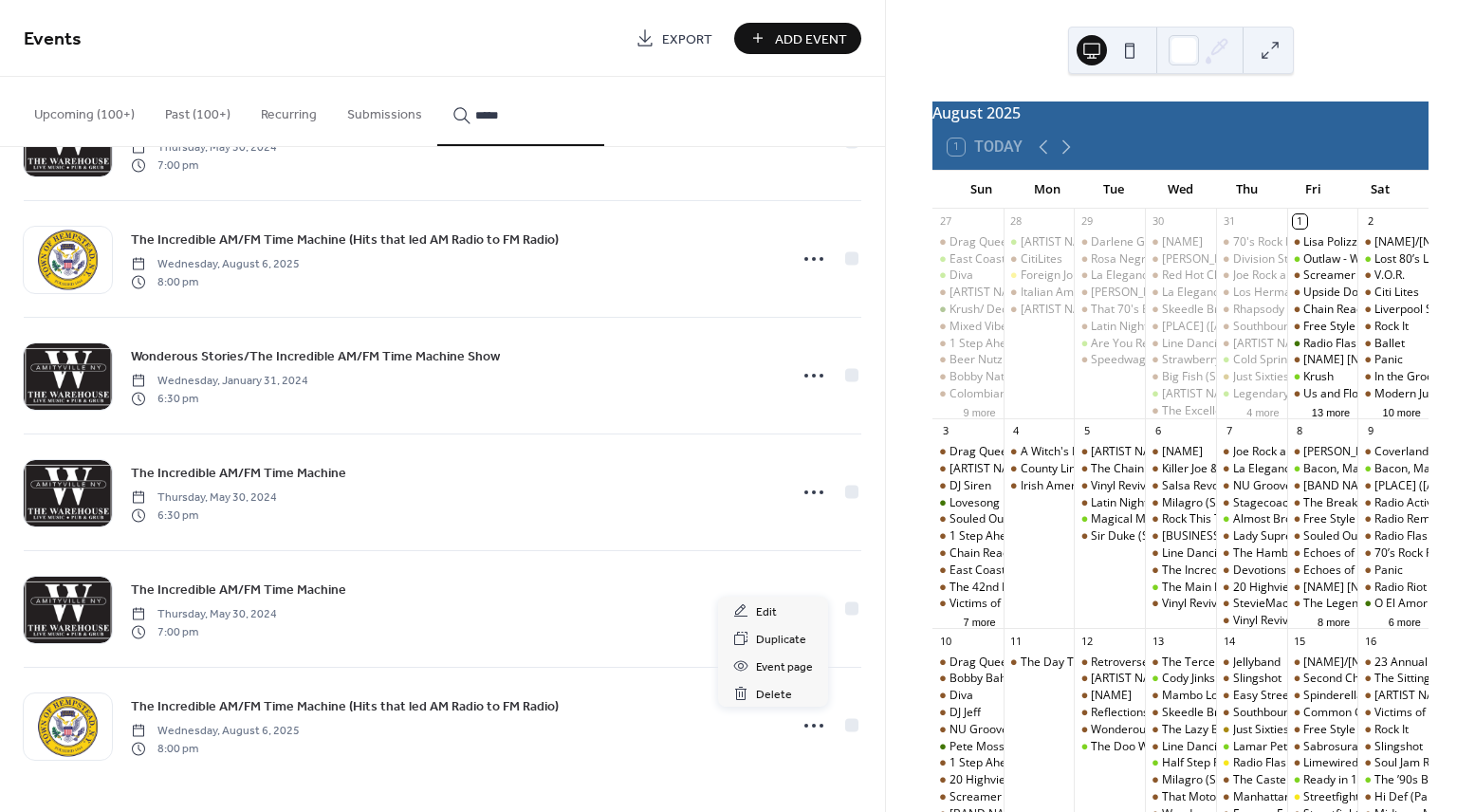 click 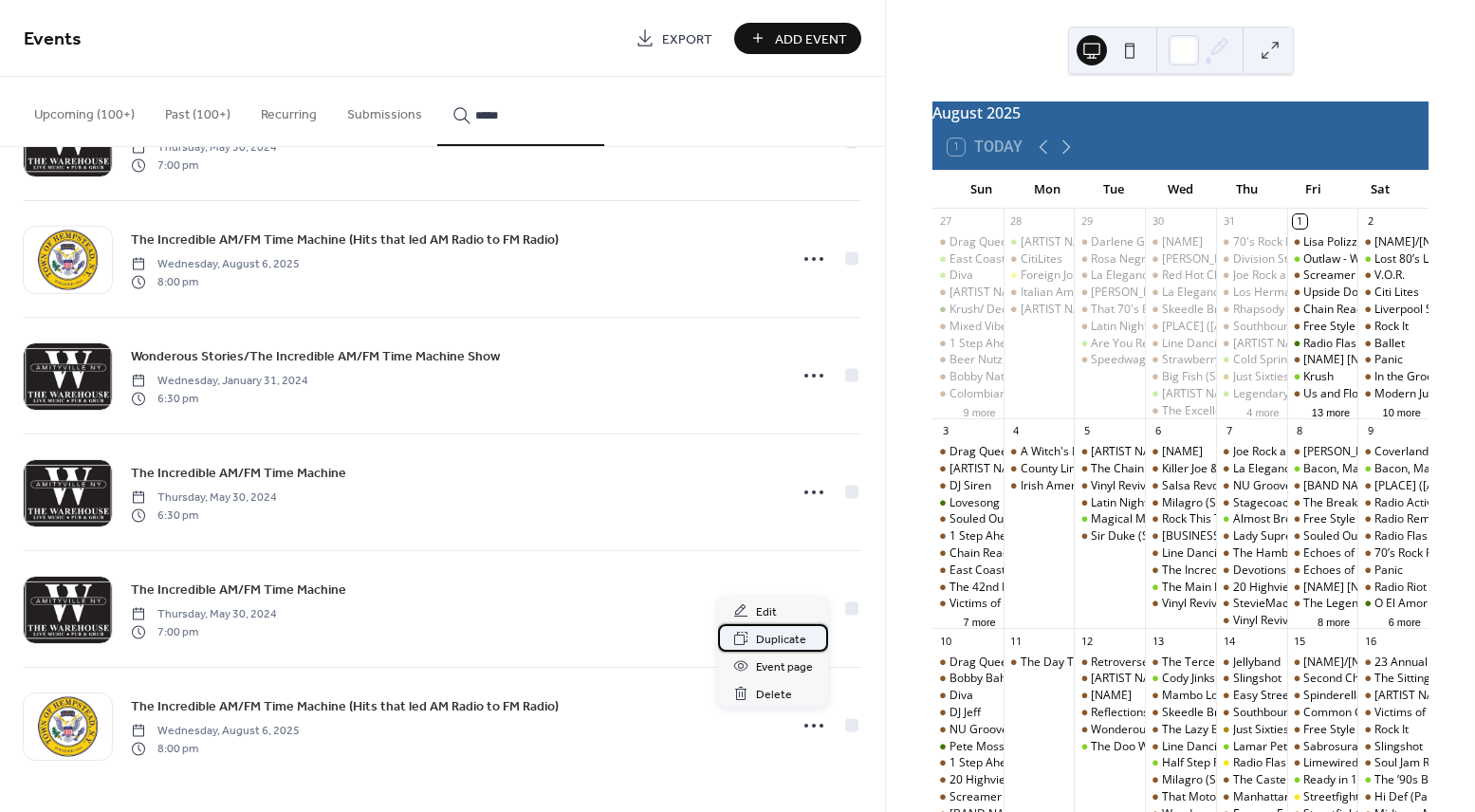 click on "Duplicate" at bounding box center (781, 639) 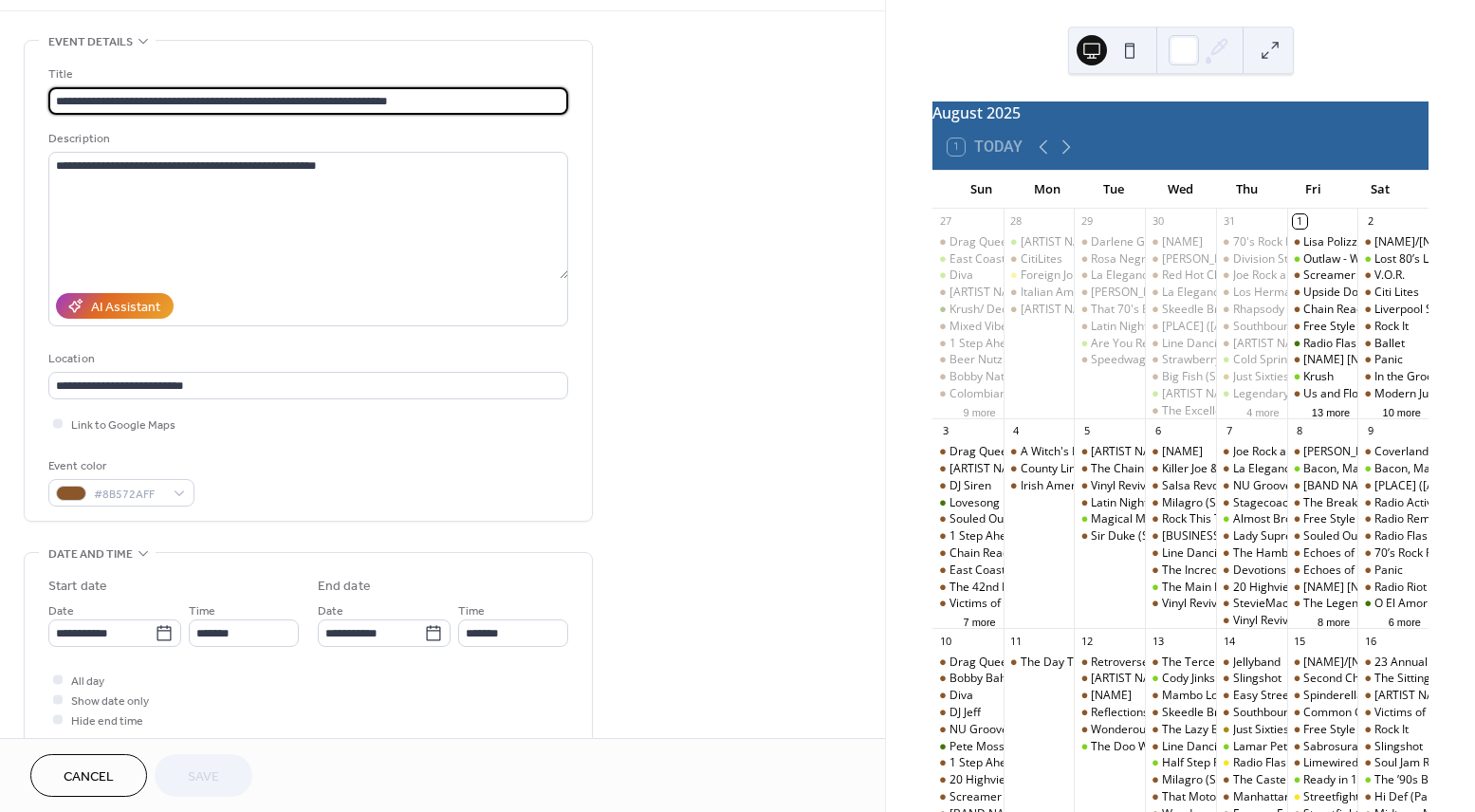 scroll, scrollTop: 69, scrollLeft: 0, axis: vertical 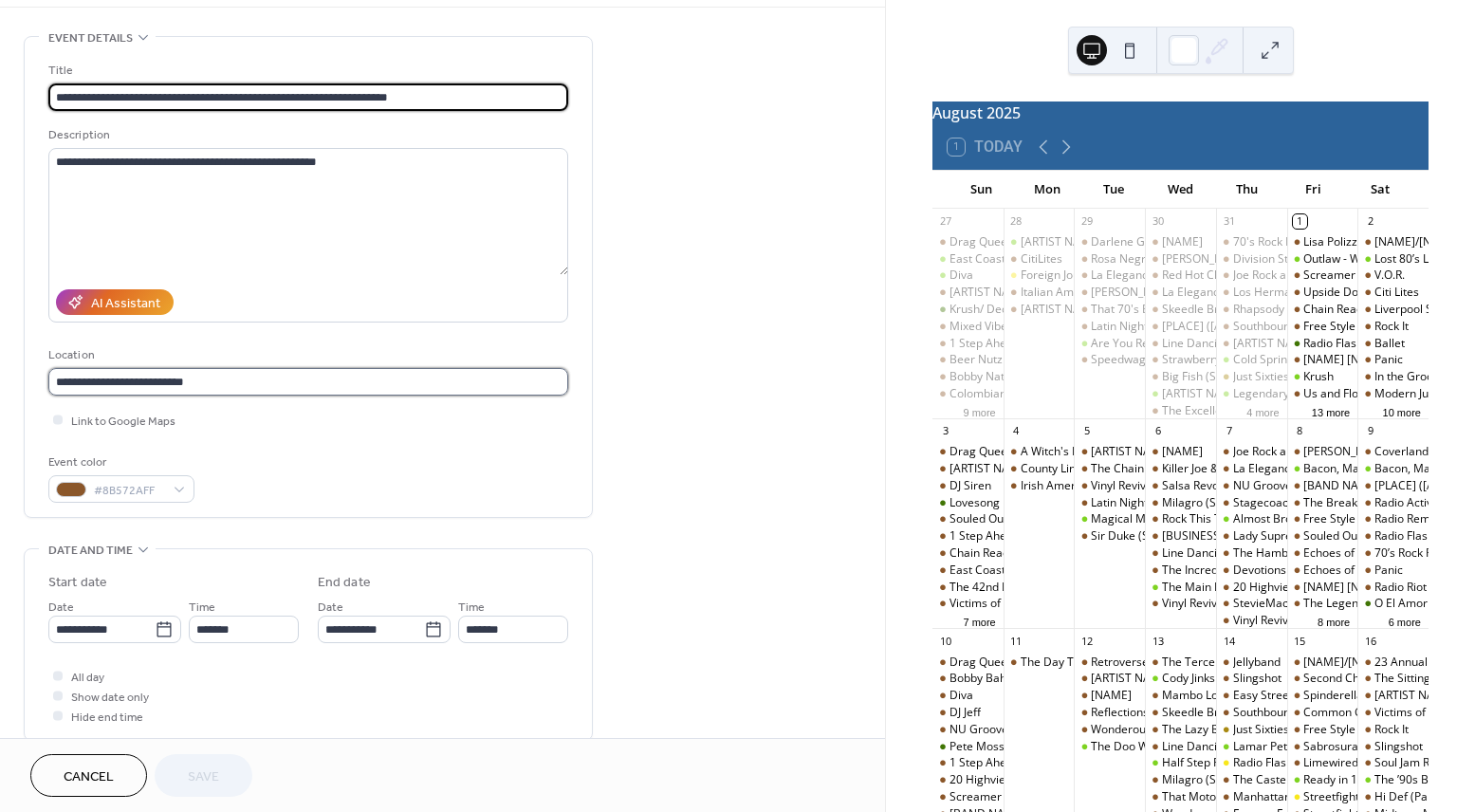 click on "**********" at bounding box center [308, 381] 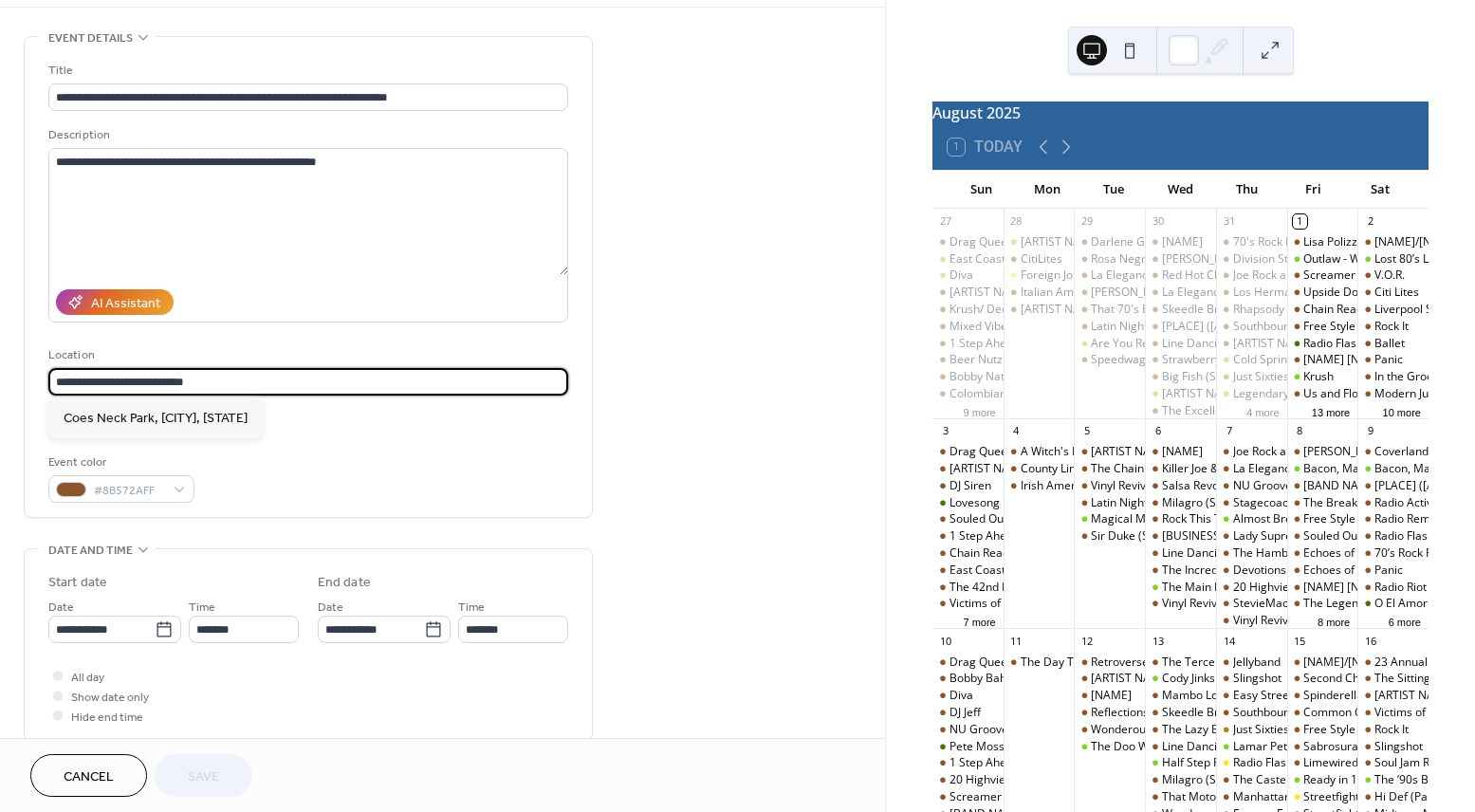 drag, startPoint x: 229, startPoint y: 385, endPoint x: 185, endPoint y: 358, distance: 51.623638 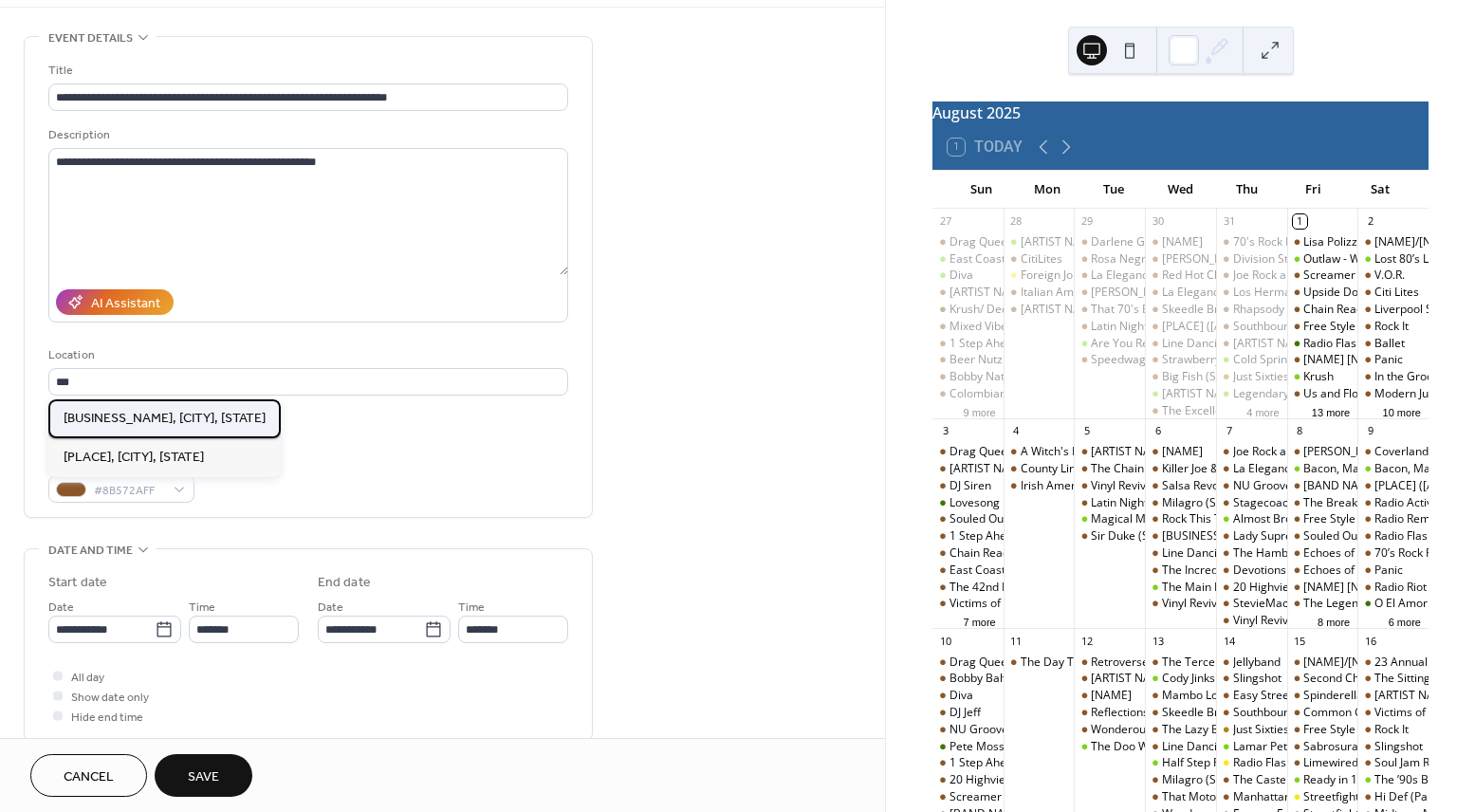 click on "Hechscher Park, Huntington, NY" at bounding box center [164, 418] 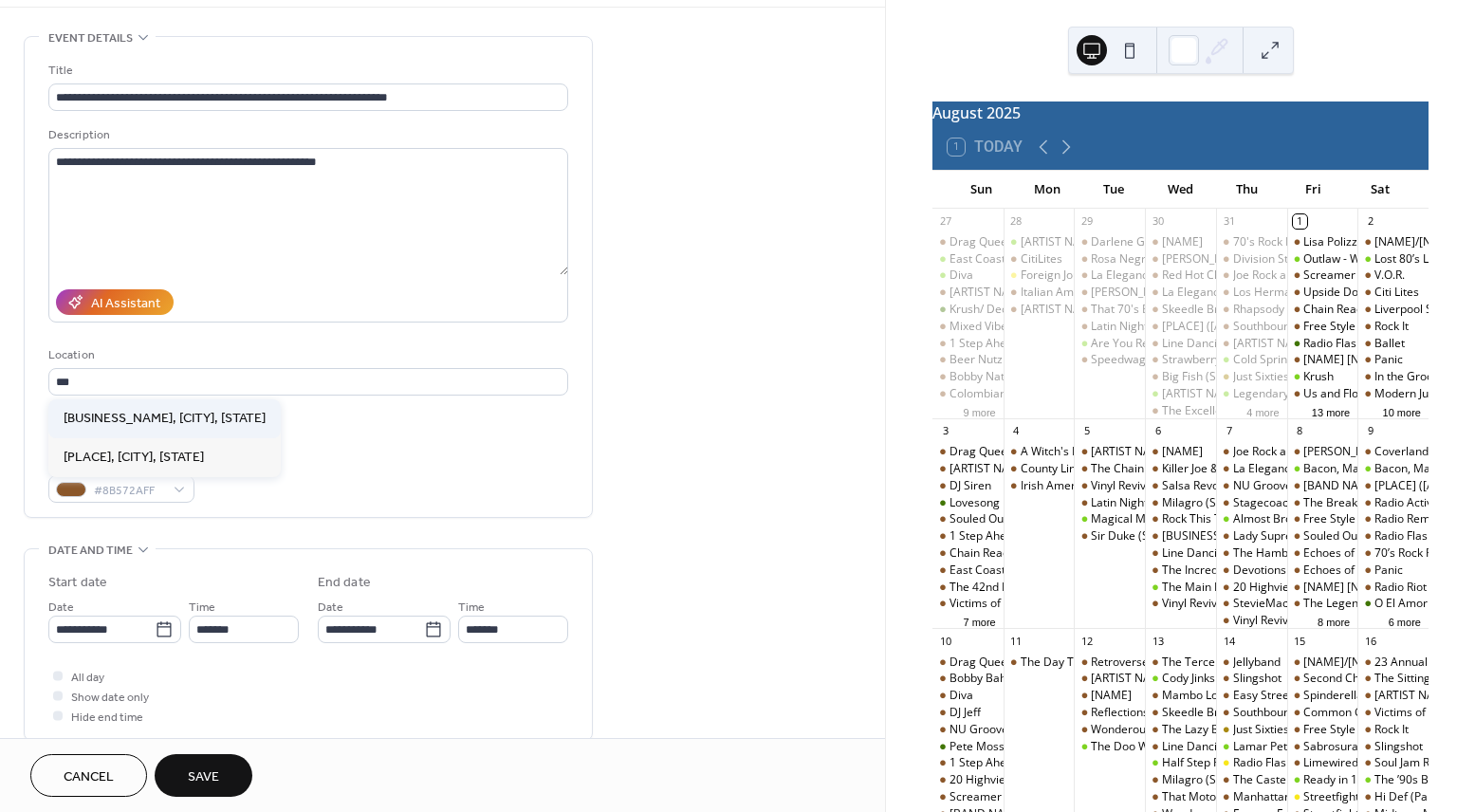 type on "**********" 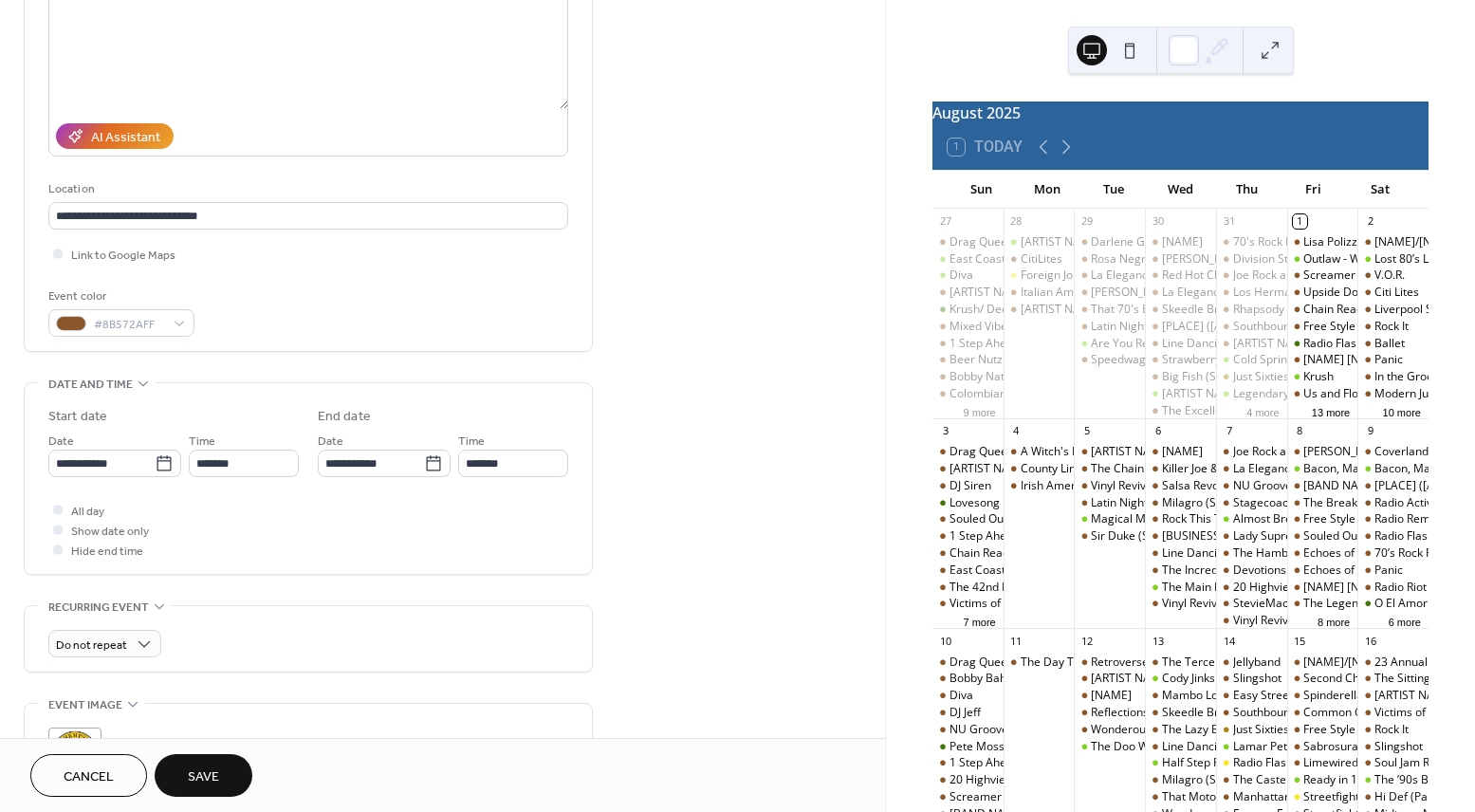 scroll, scrollTop: 241, scrollLeft: 0, axis: vertical 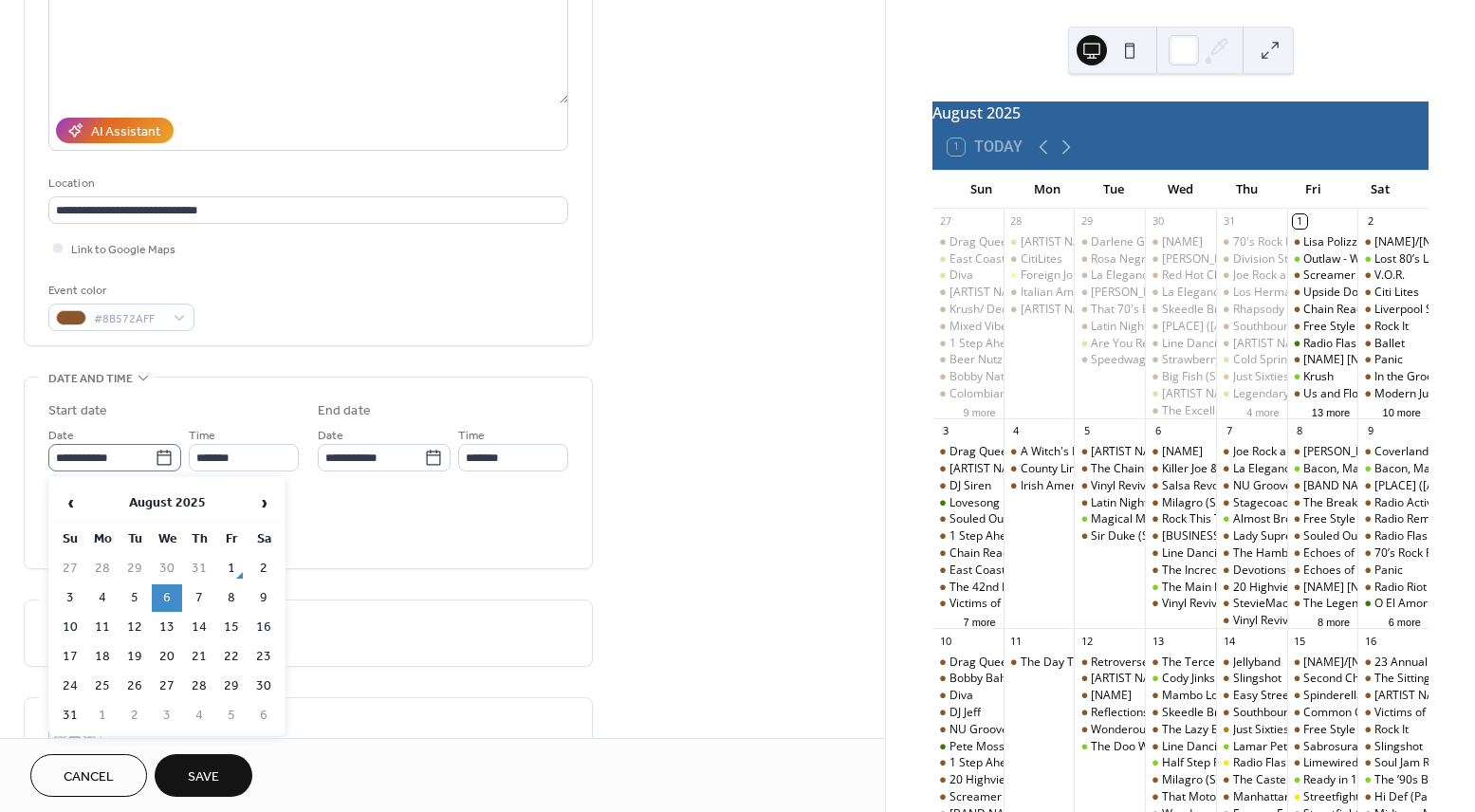 click 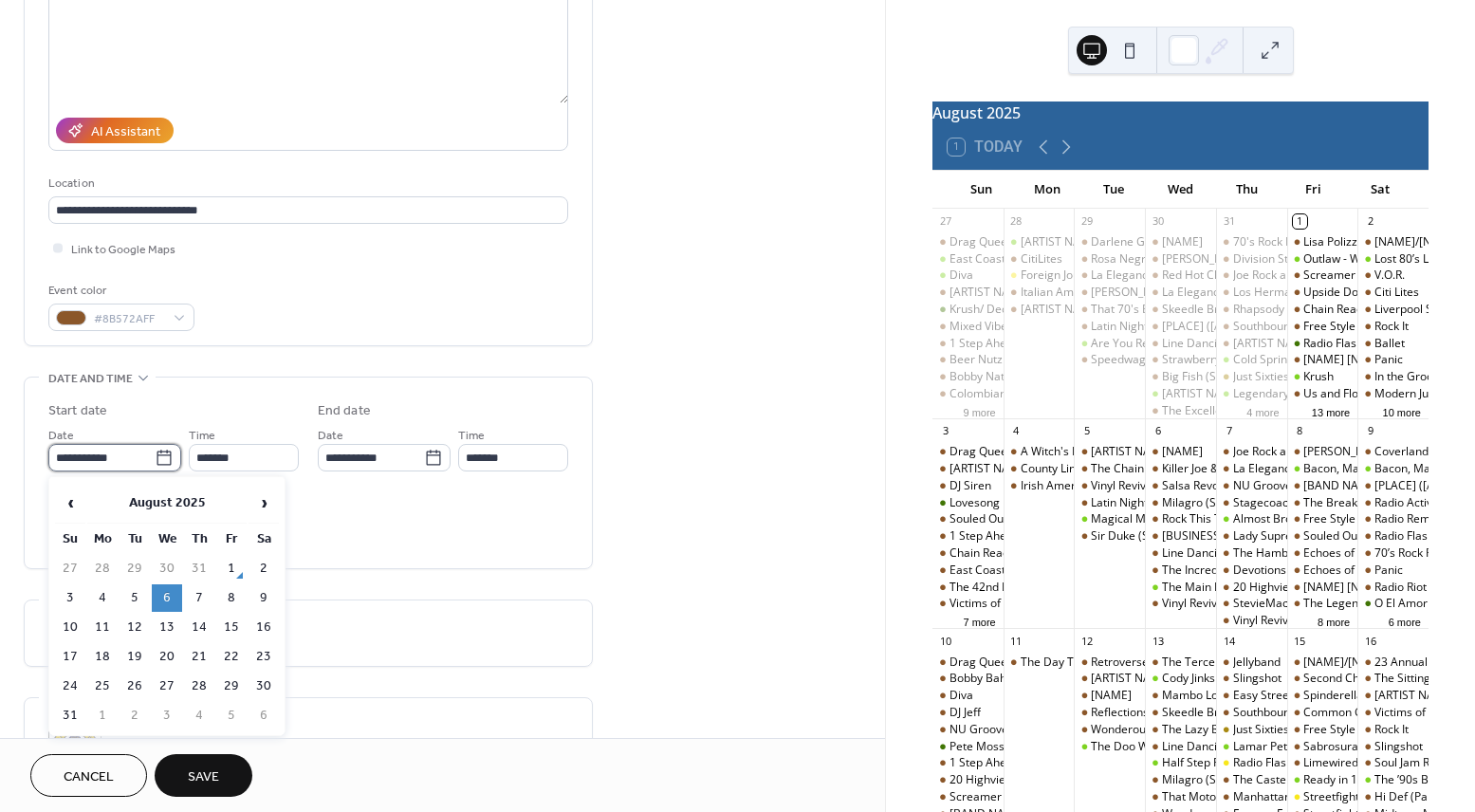 click on "**********" at bounding box center [101, 457] 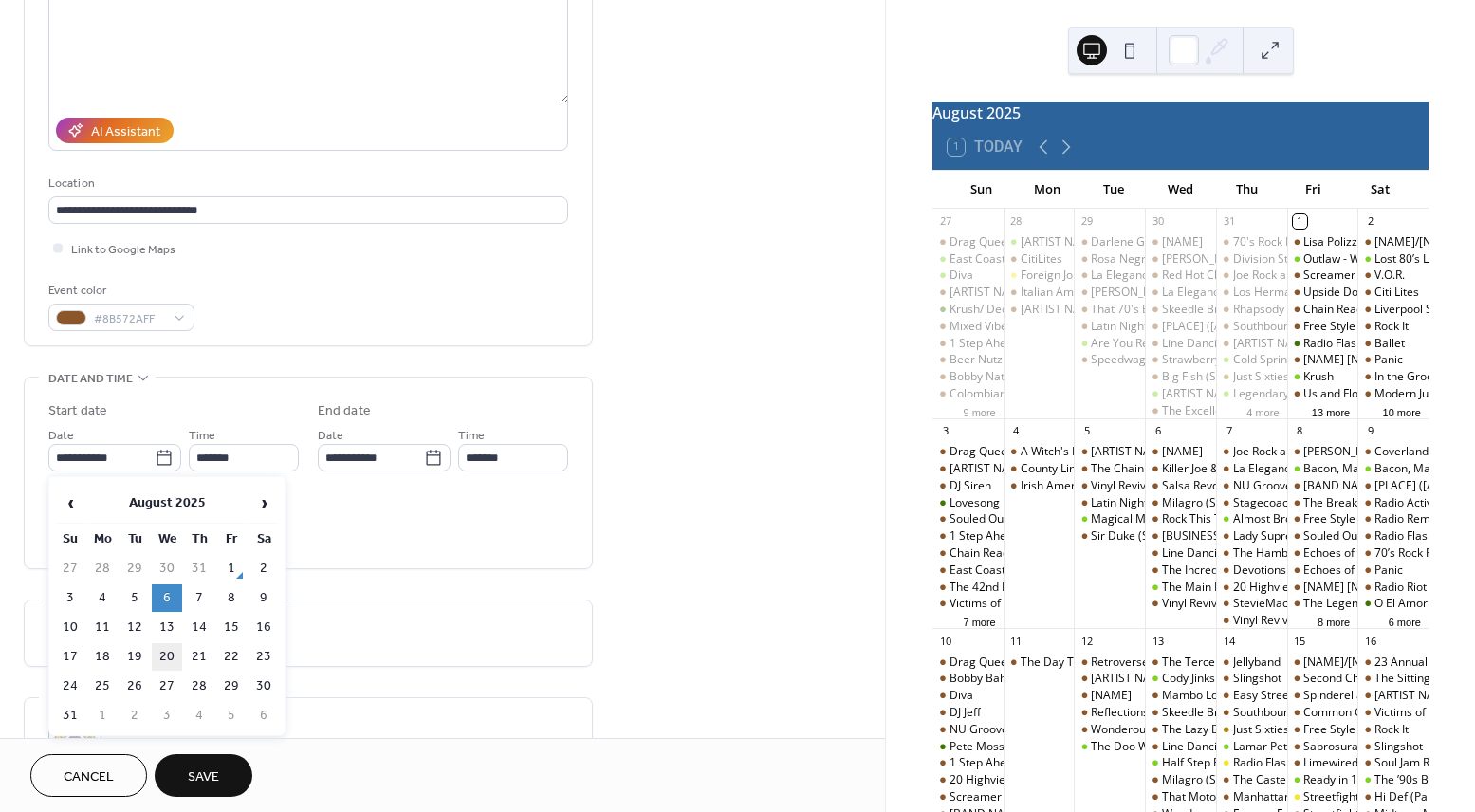 click on "20" at bounding box center (167, 656) 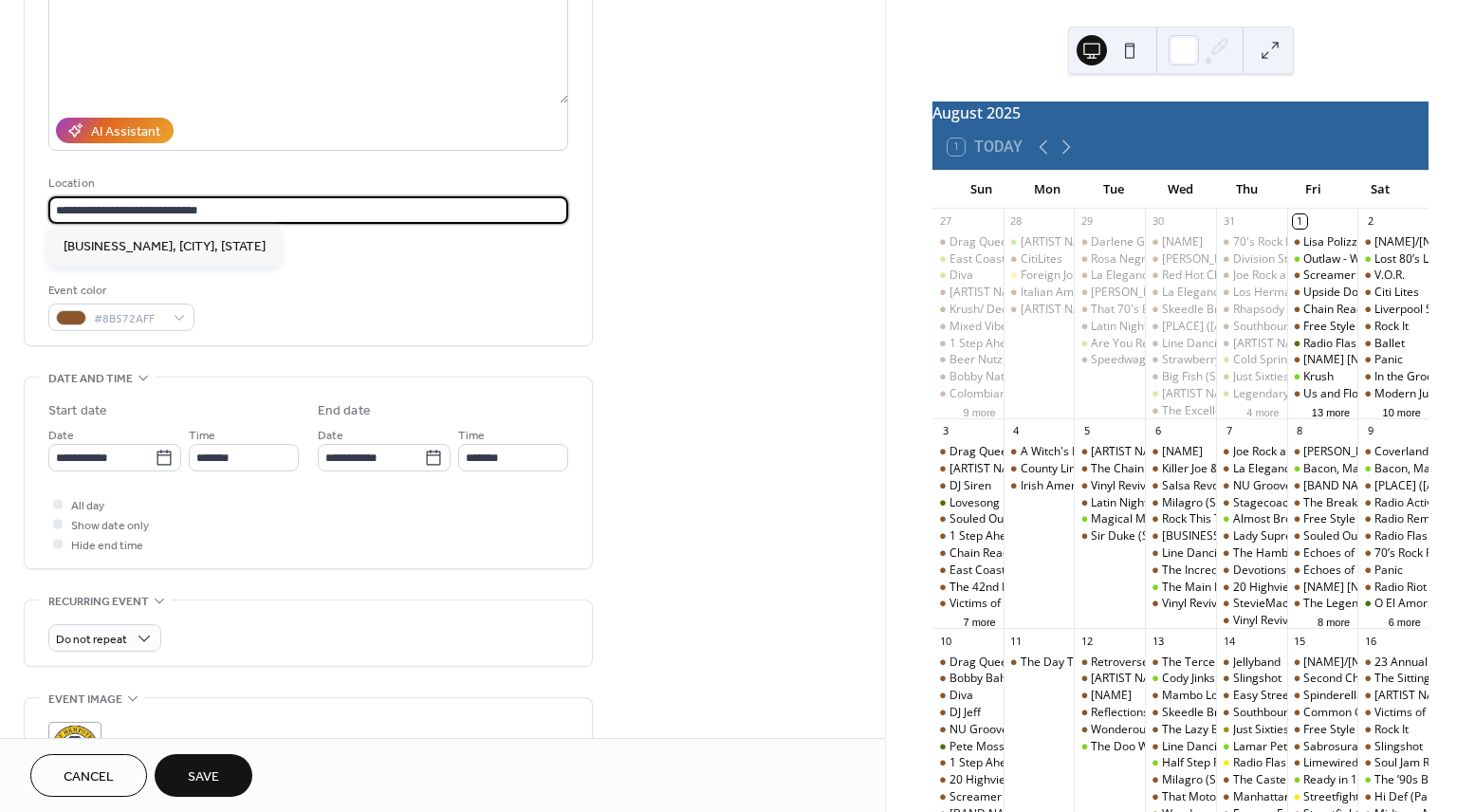 click on "**********" at bounding box center [308, 210] 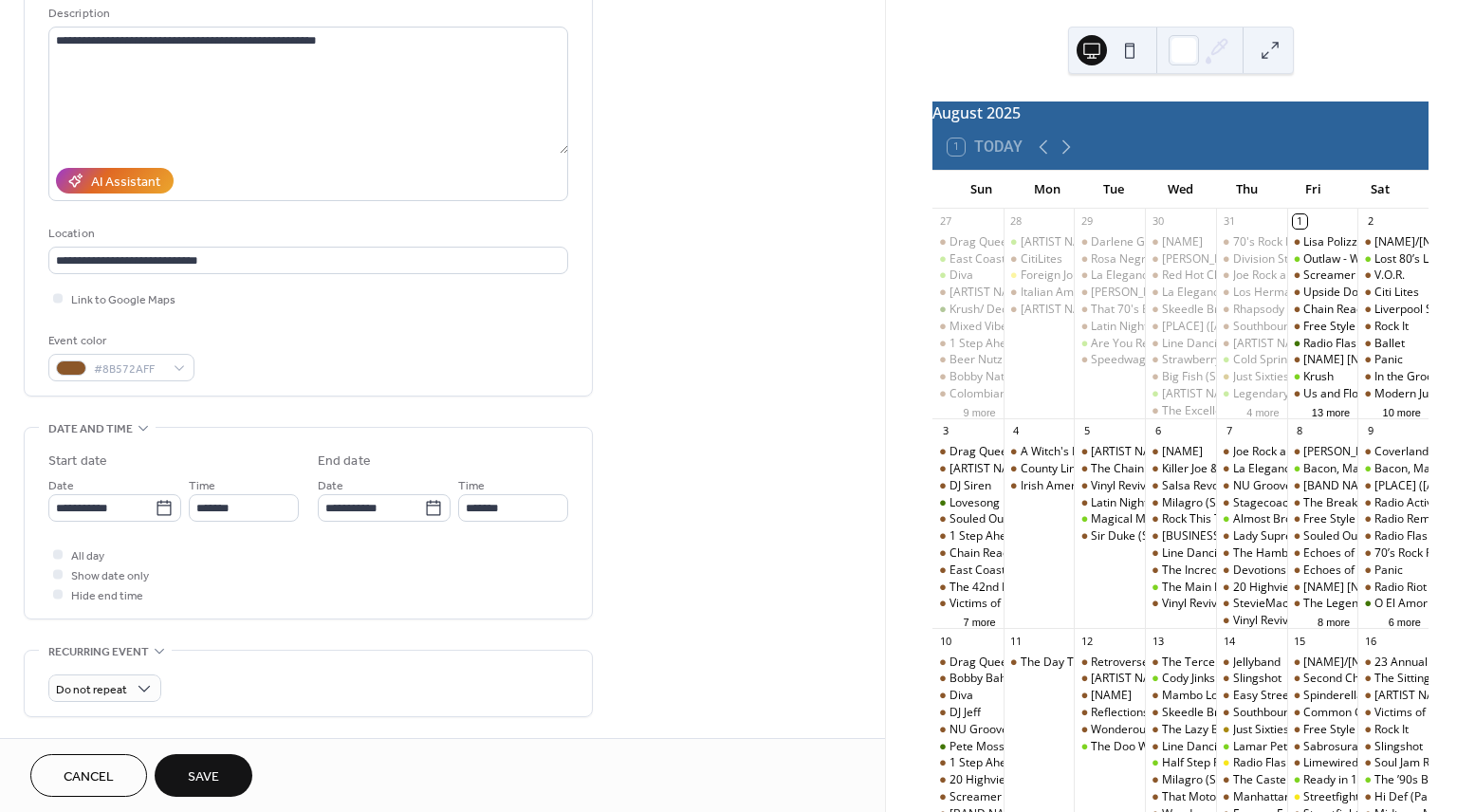 scroll, scrollTop: 222, scrollLeft: 0, axis: vertical 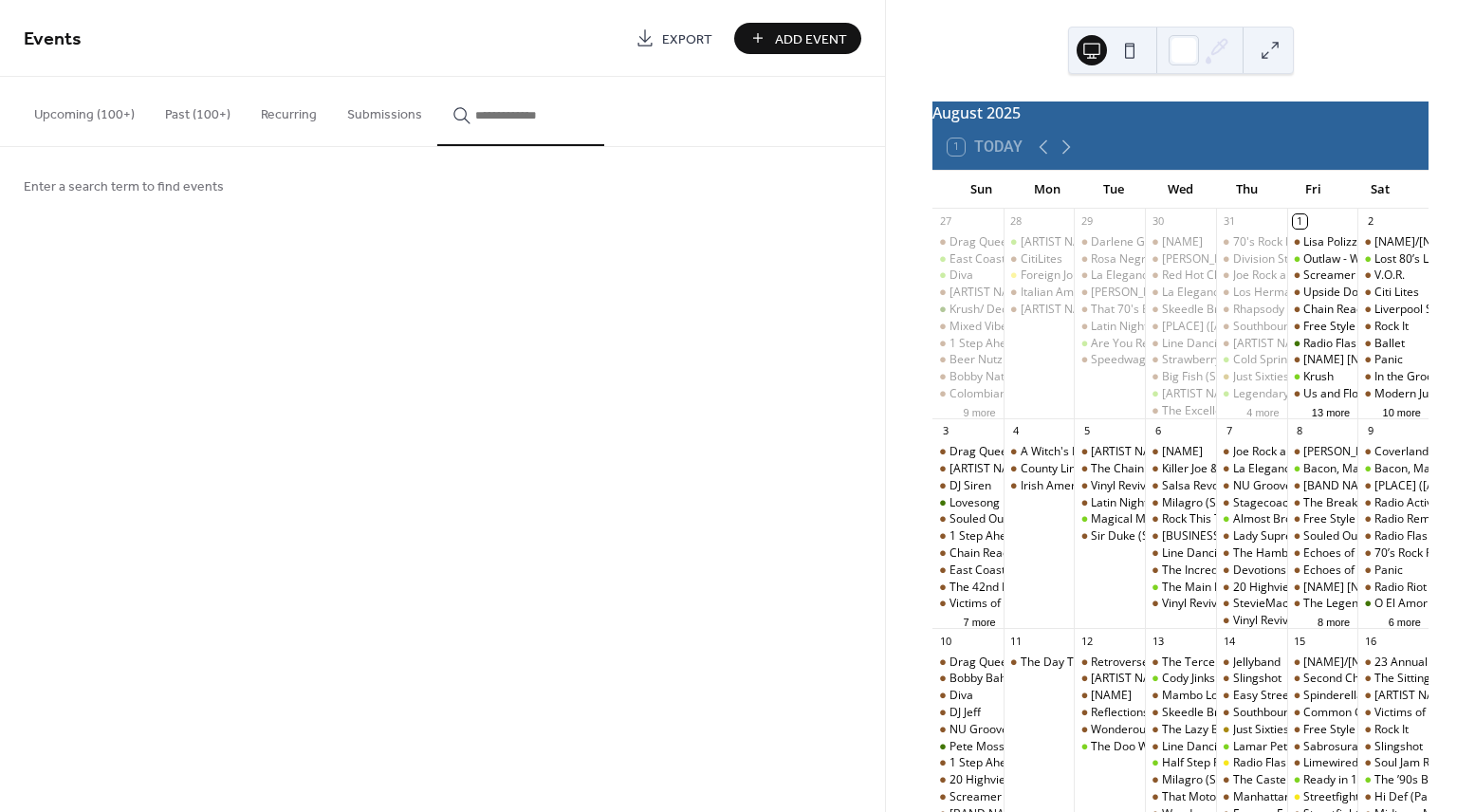 click on "Upcoming (100+)" at bounding box center [84, 110] 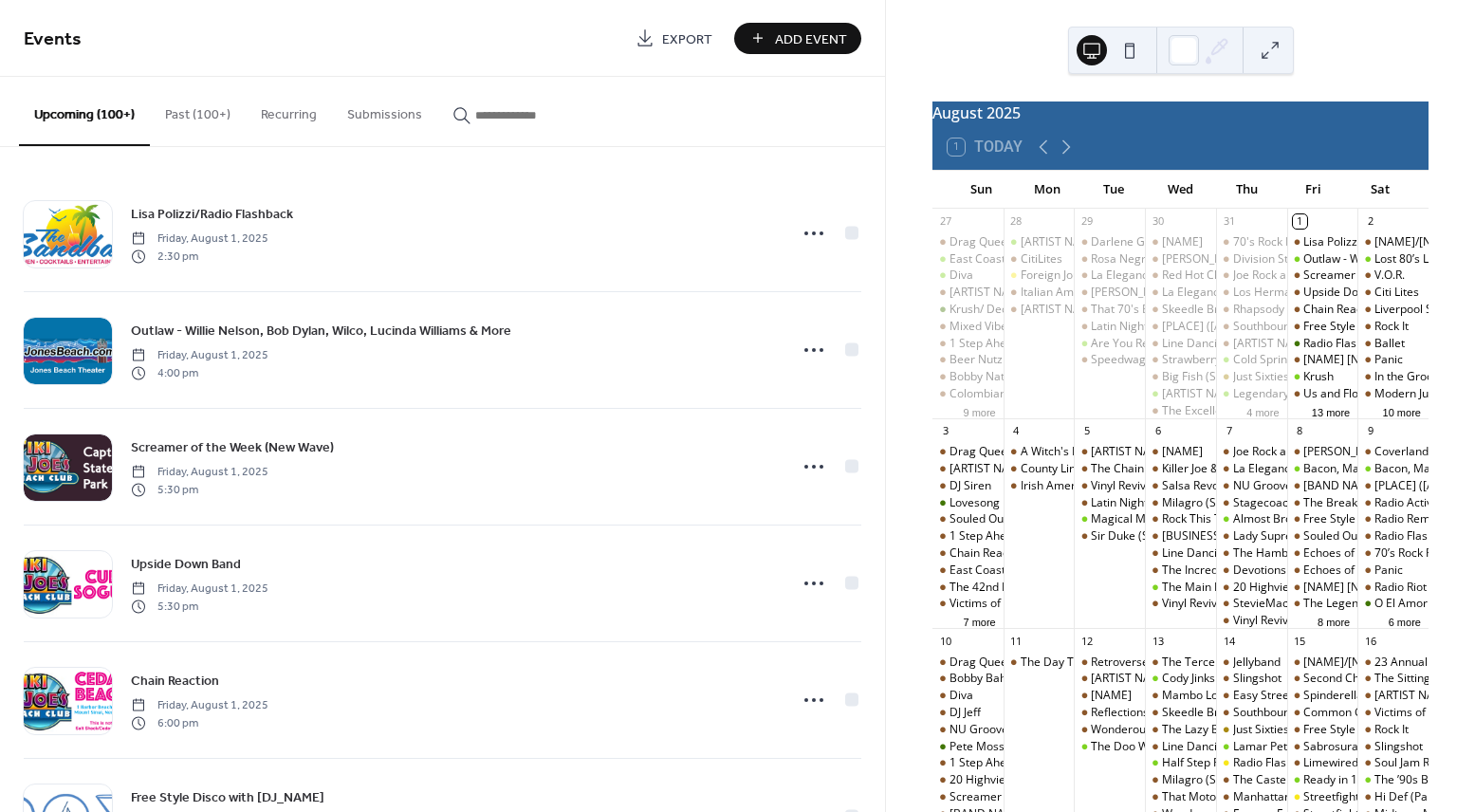 click at bounding box center (532, 115) 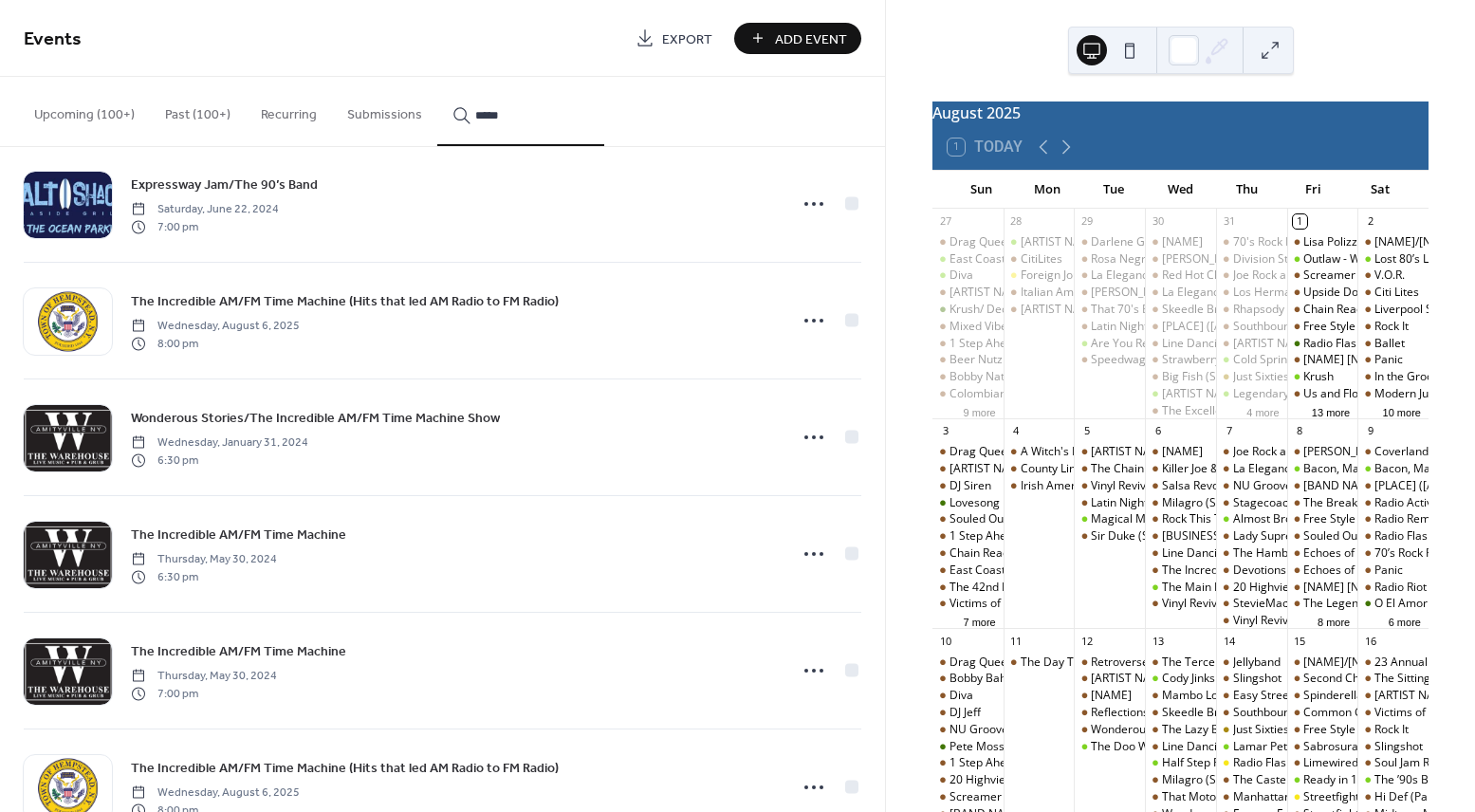 scroll, scrollTop: 1024, scrollLeft: 0, axis: vertical 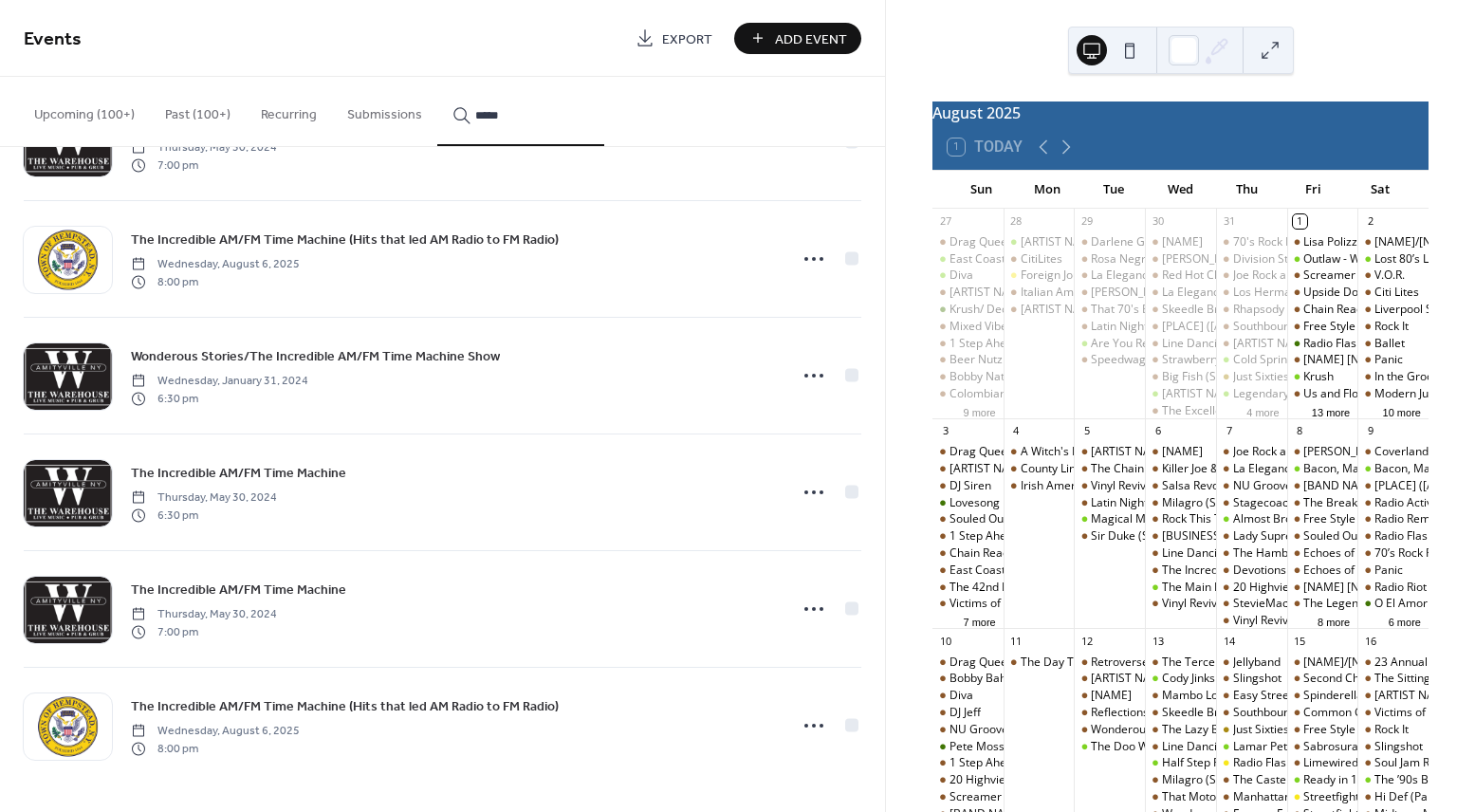 type on "*****" 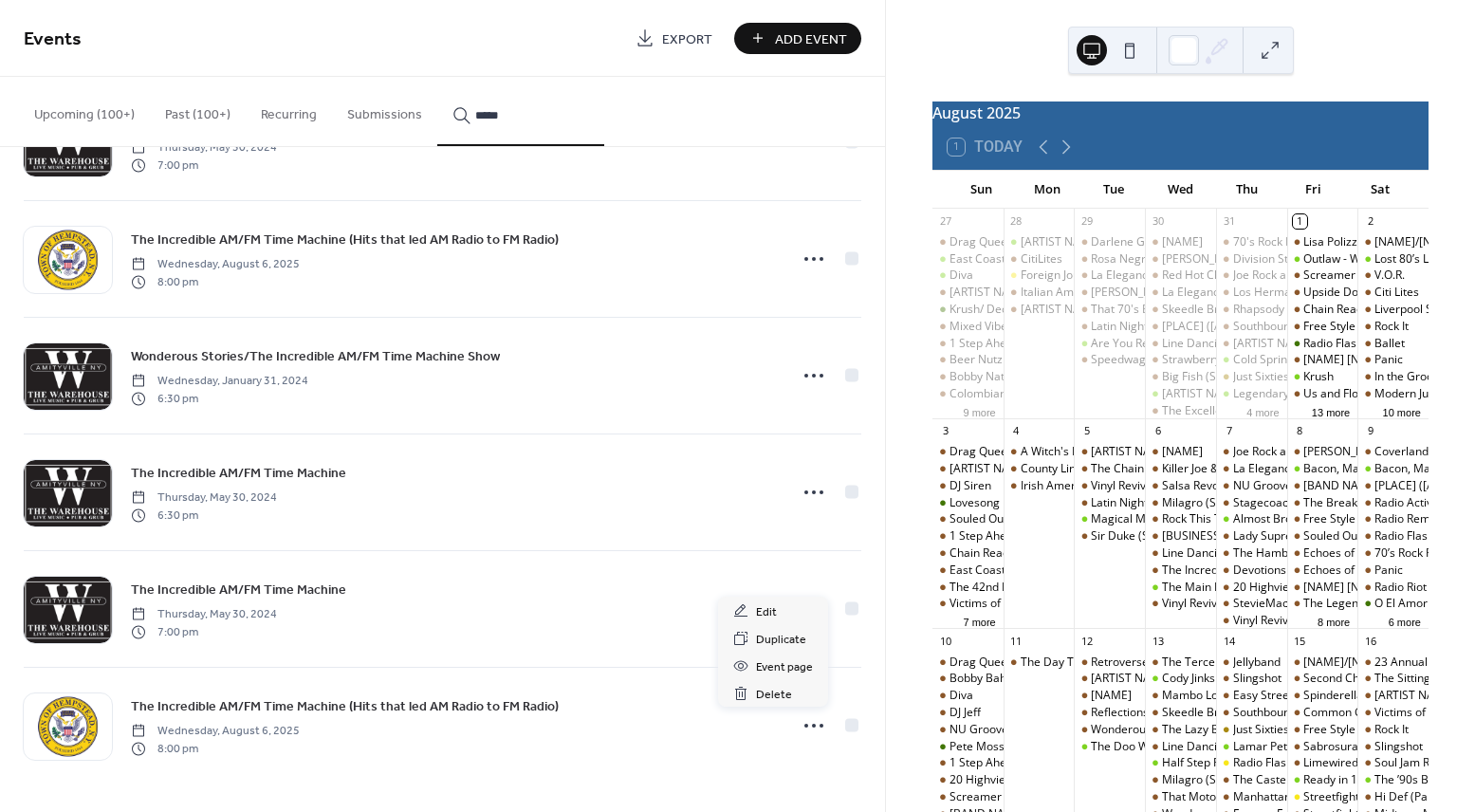 click 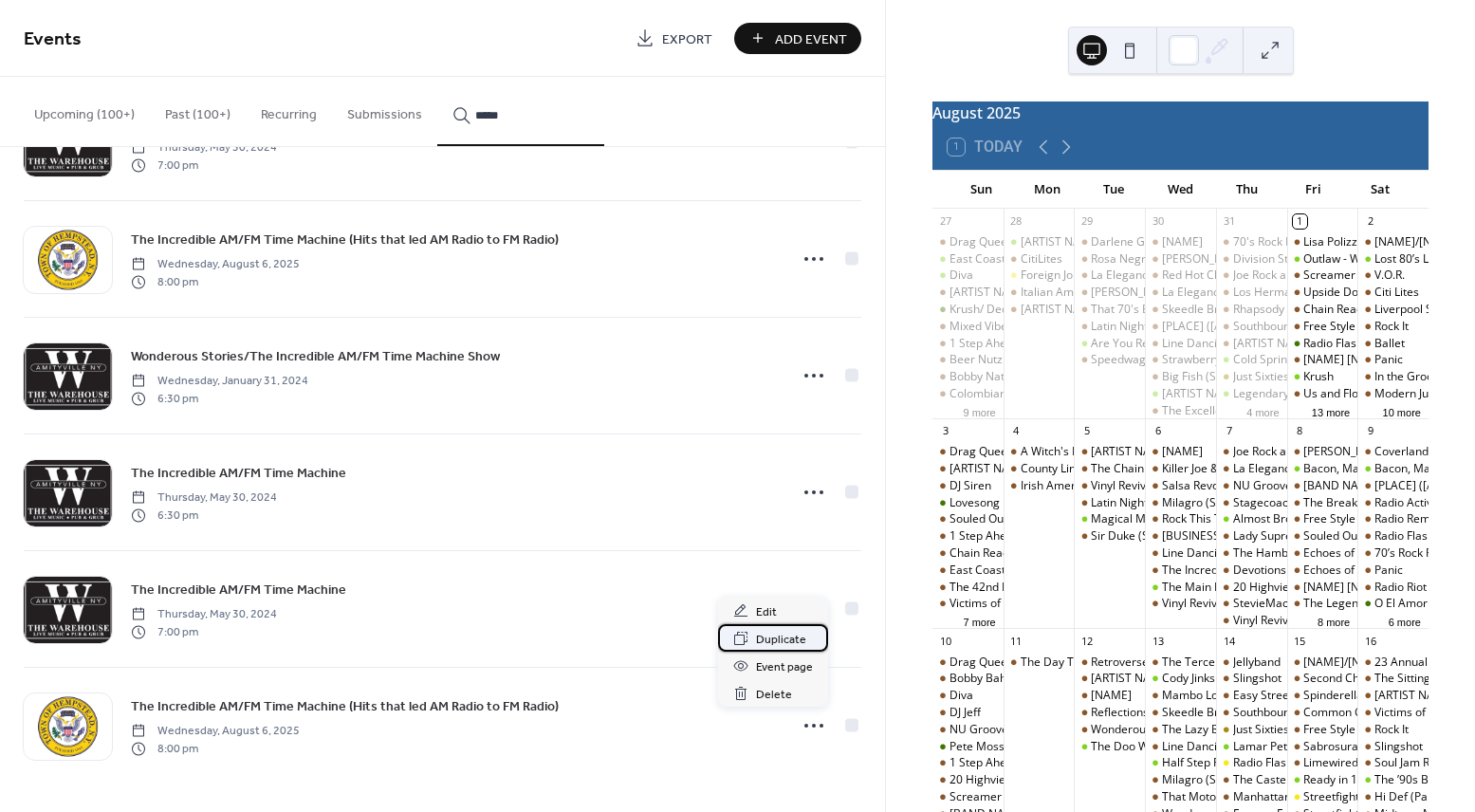 click on "Duplicate" at bounding box center [781, 639] 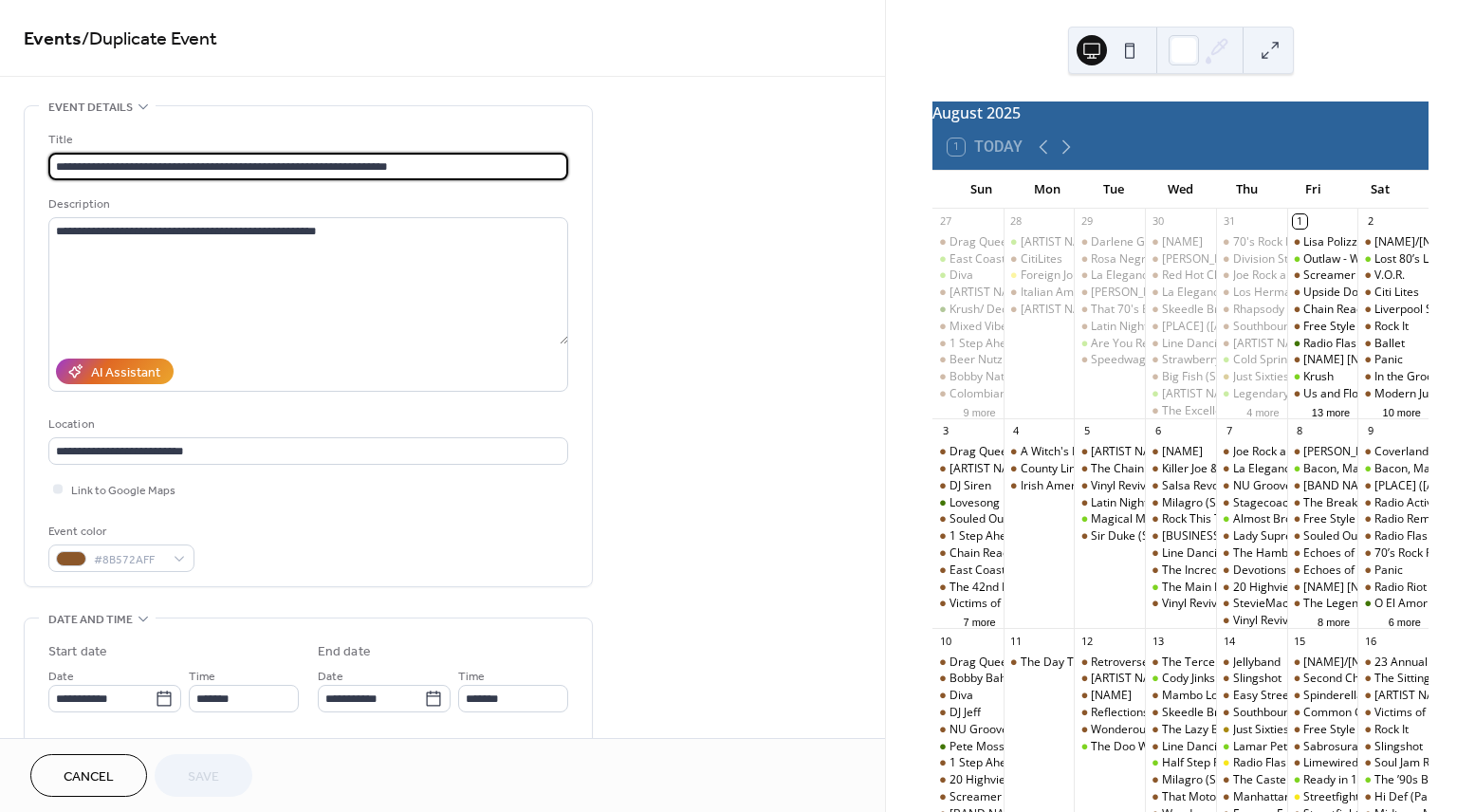 click on "**********" at bounding box center (308, 166) 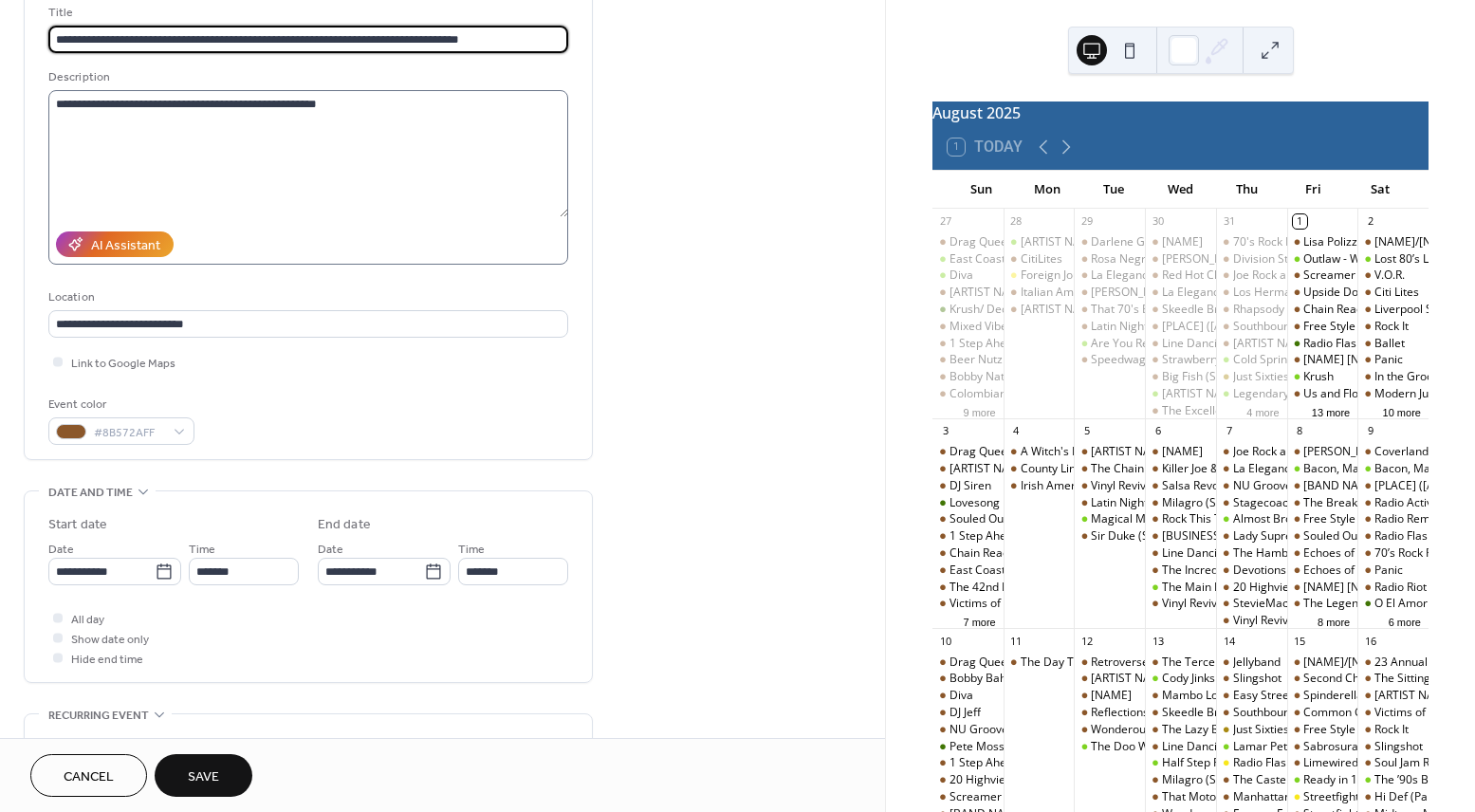 scroll, scrollTop: 155, scrollLeft: 0, axis: vertical 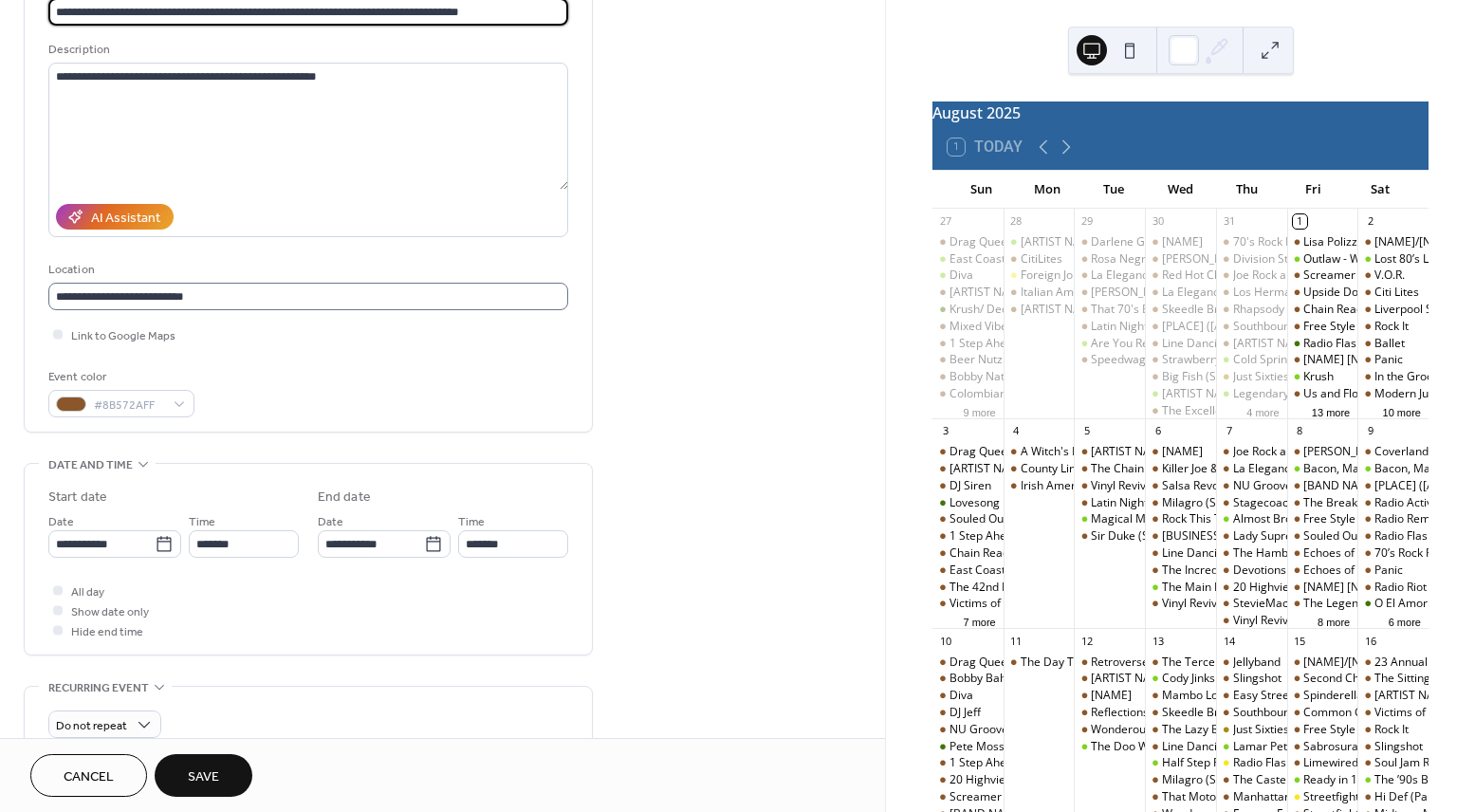 type on "**********" 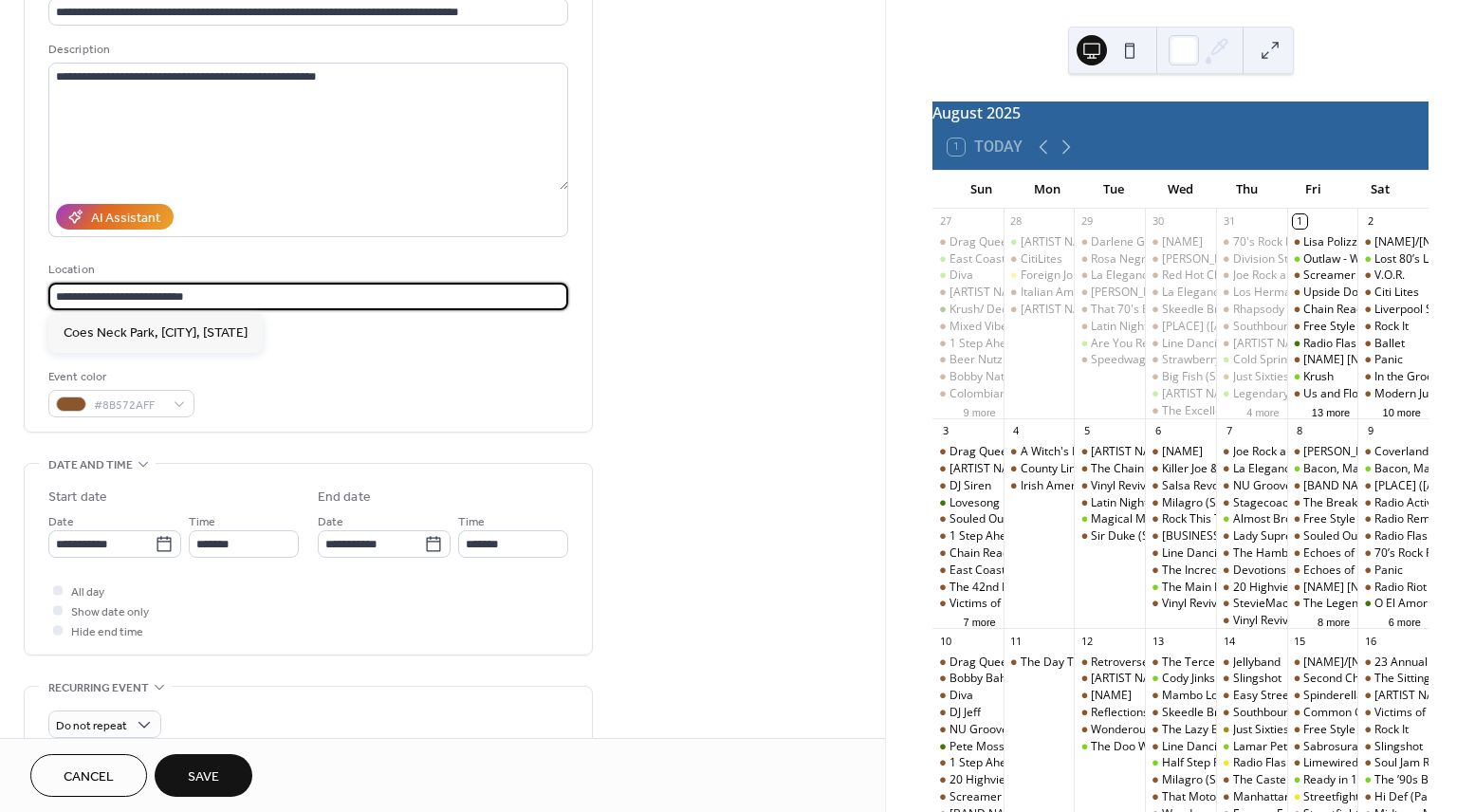 drag, startPoint x: 253, startPoint y: 294, endPoint x: 169, endPoint y: 246, distance: 96.7471 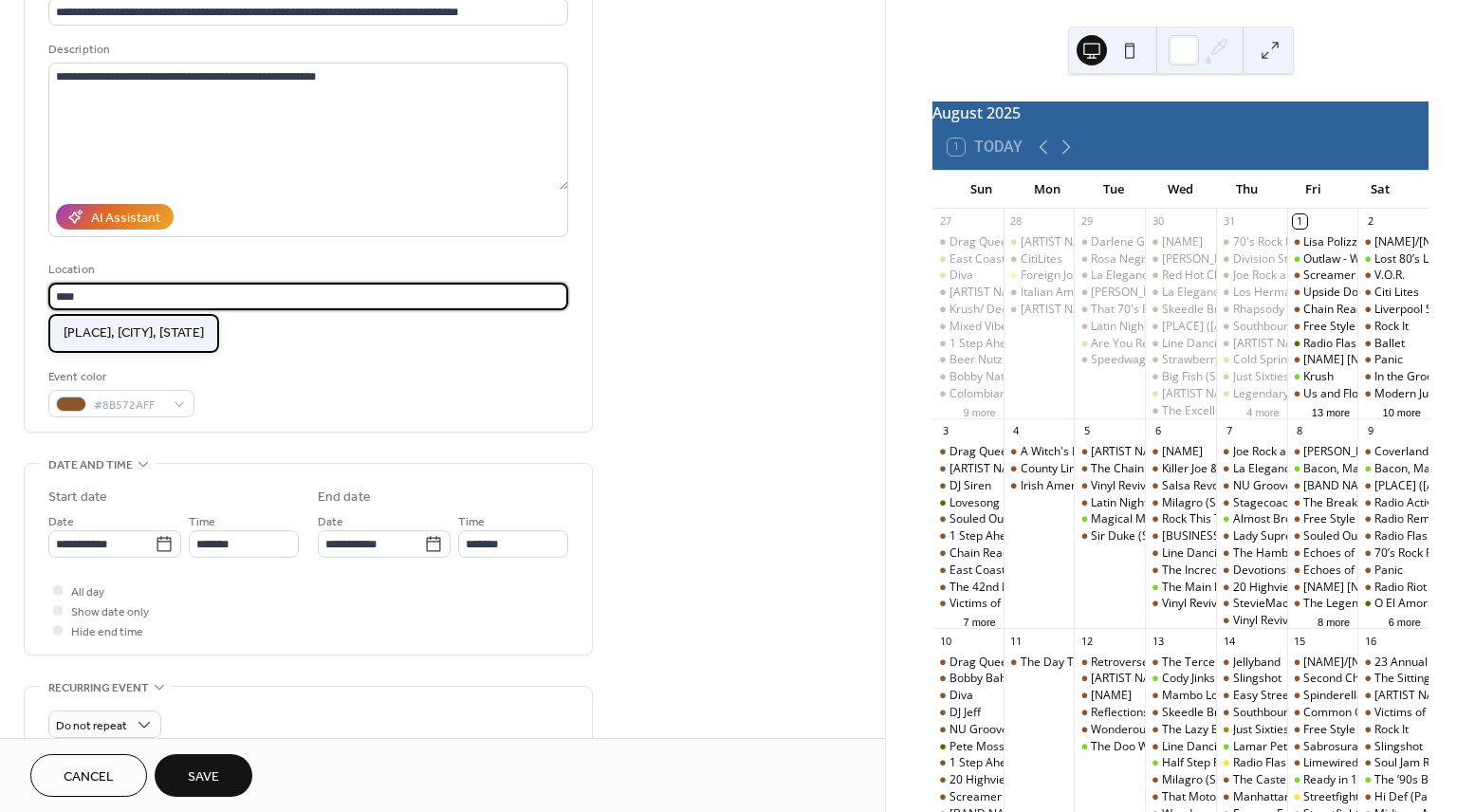 click on "Heckscher Park, Huntington, NY" at bounding box center [134, 333] 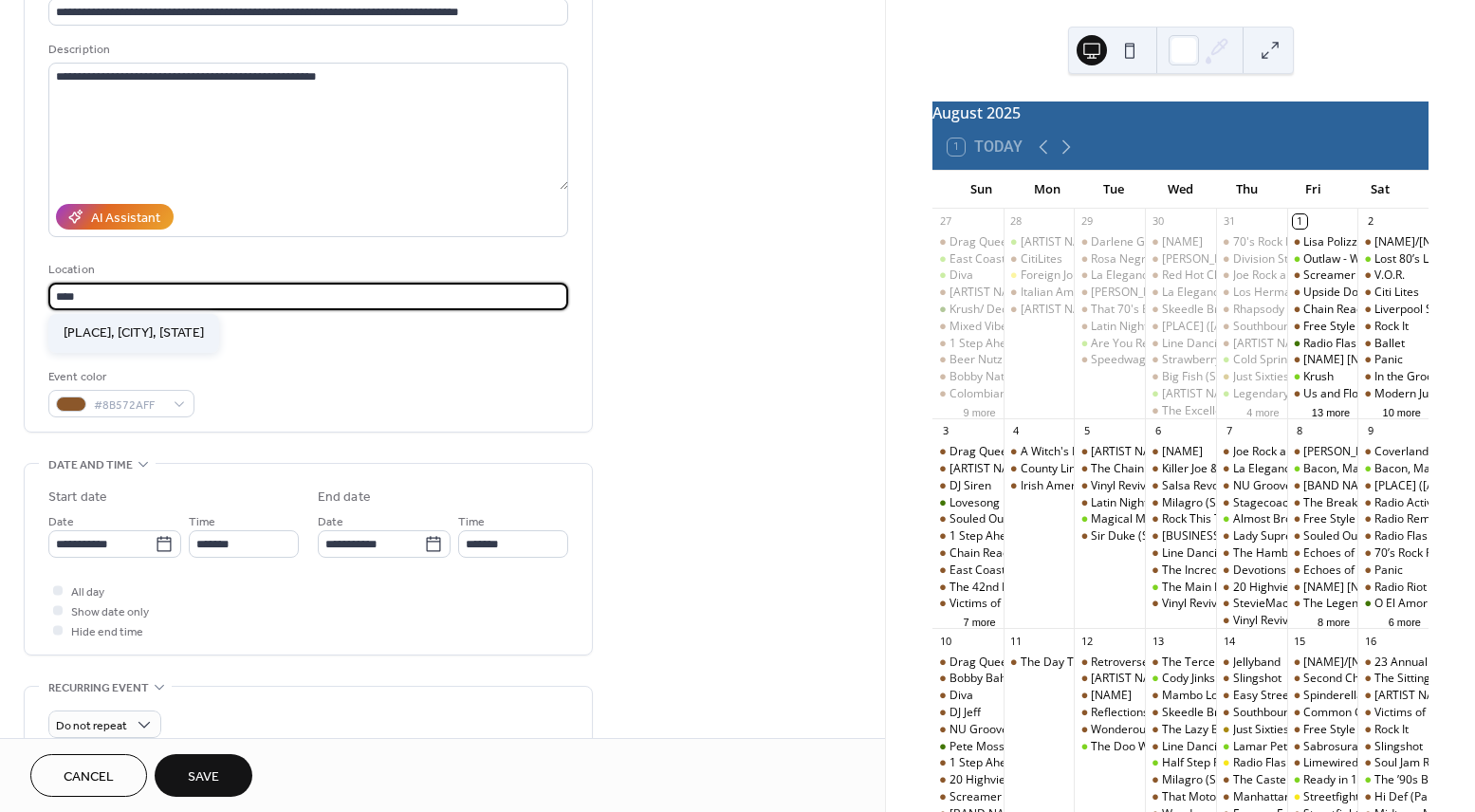 type on "**********" 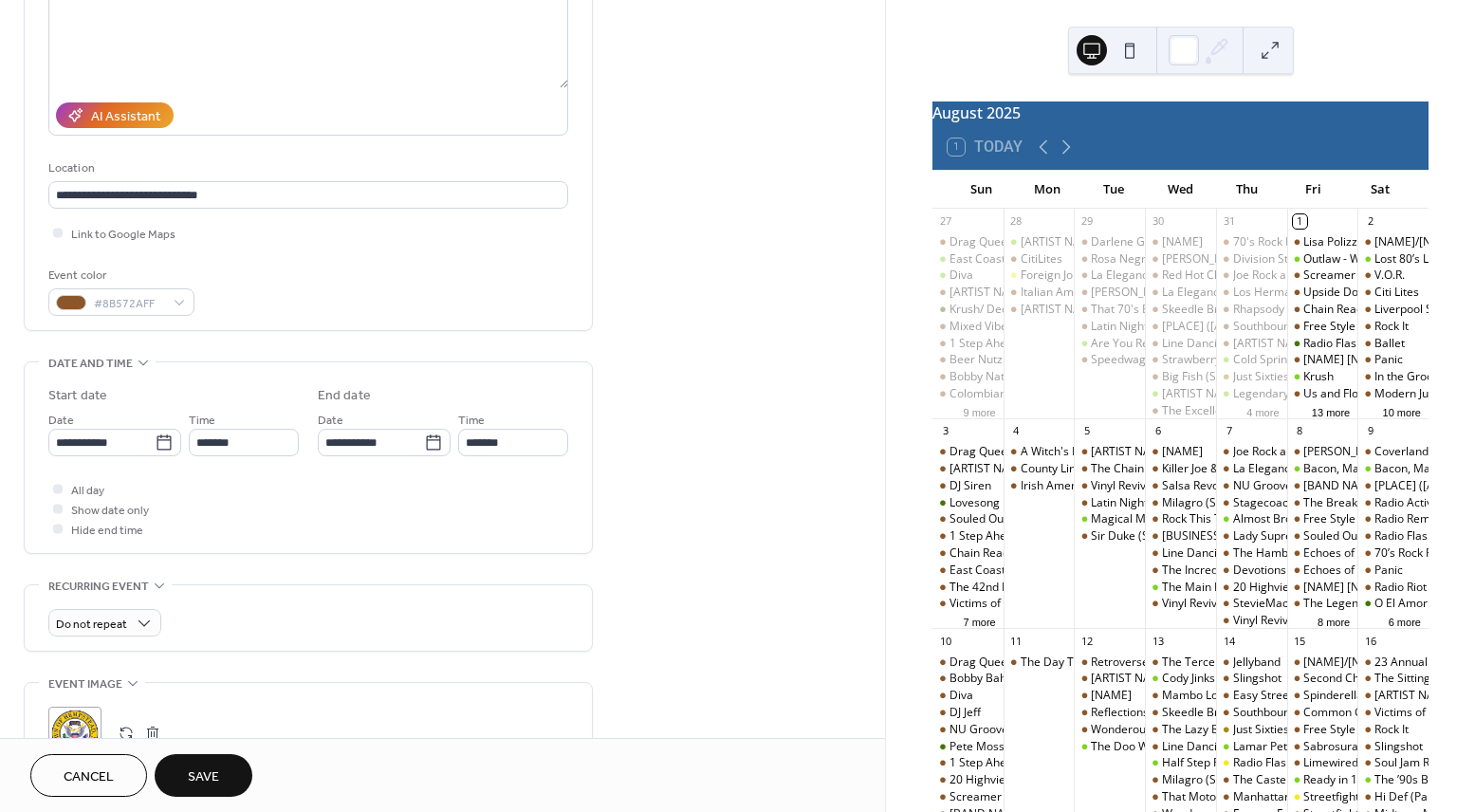 scroll, scrollTop: 286, scrollLeft: 0, axis: vertical 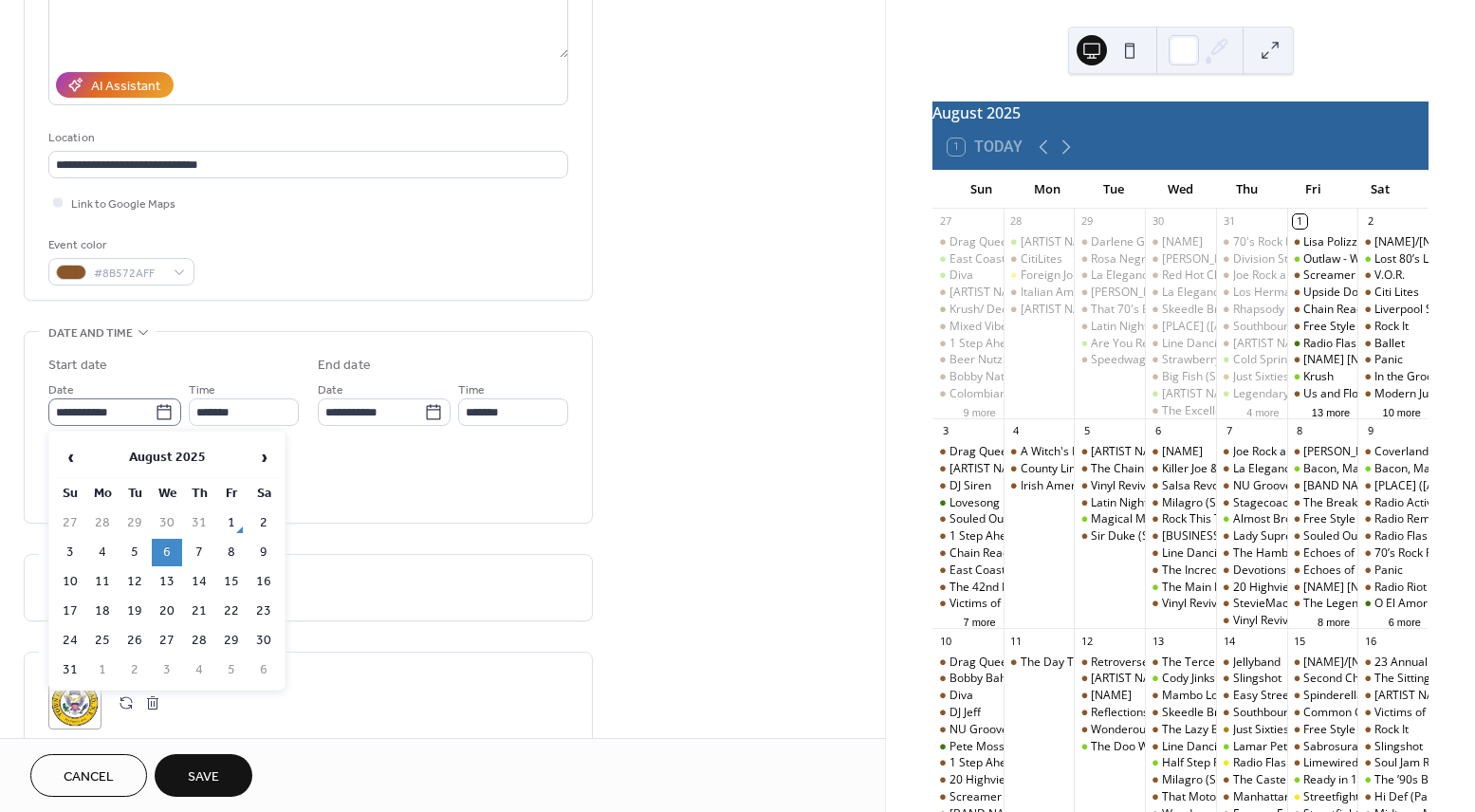 click 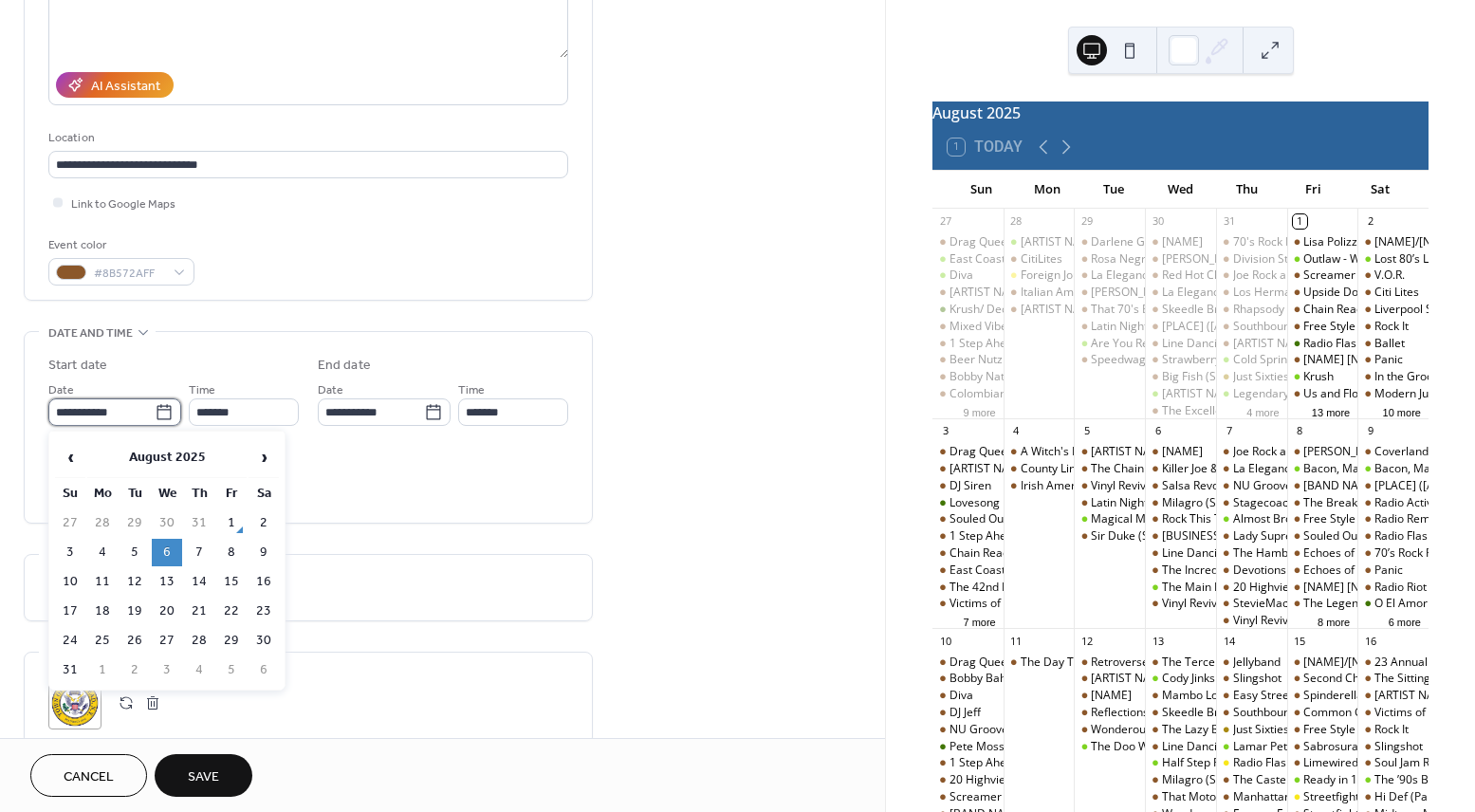 click on "**********" at bounding box center [101, 412] 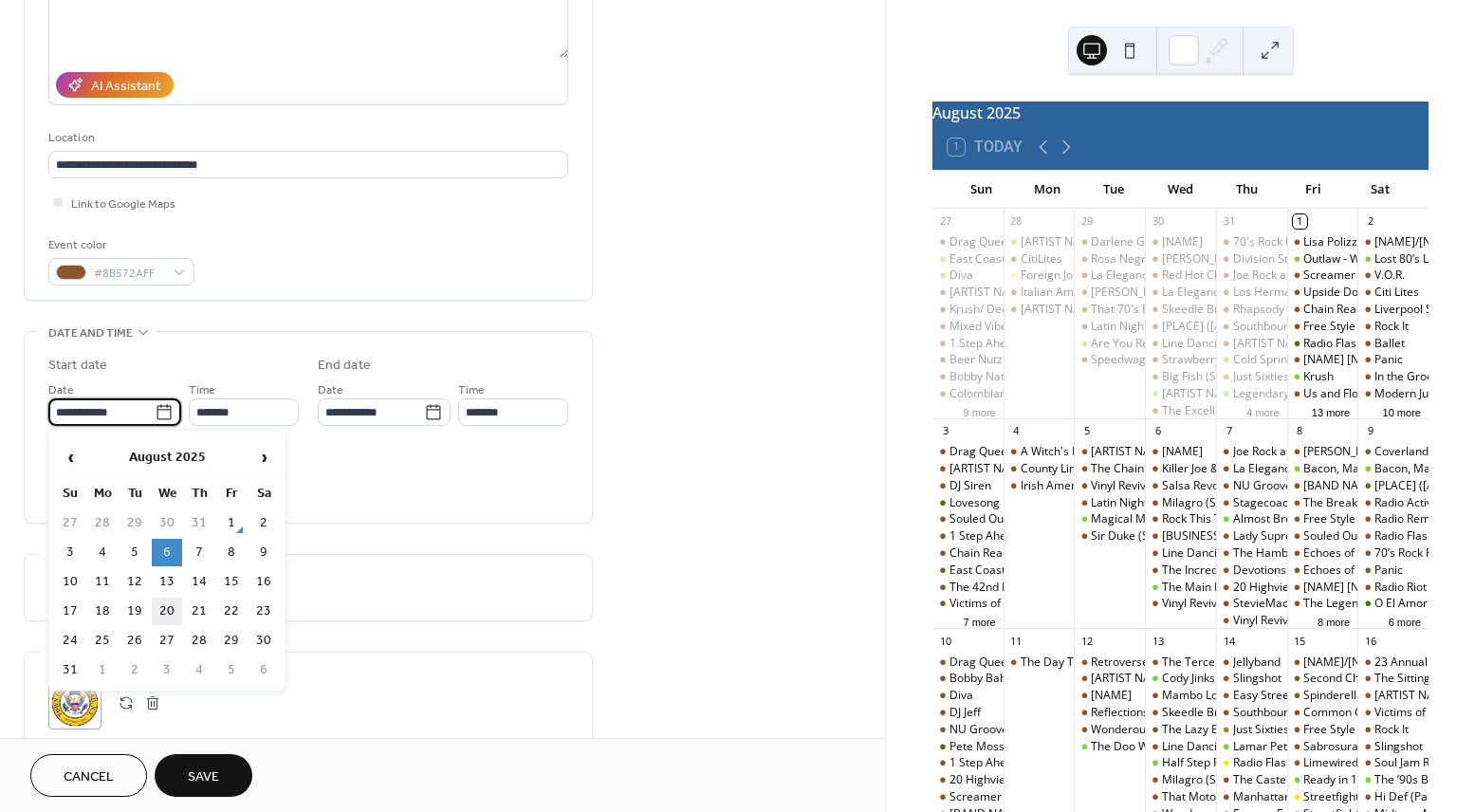 click on "20" at bounding box center (167, 611) 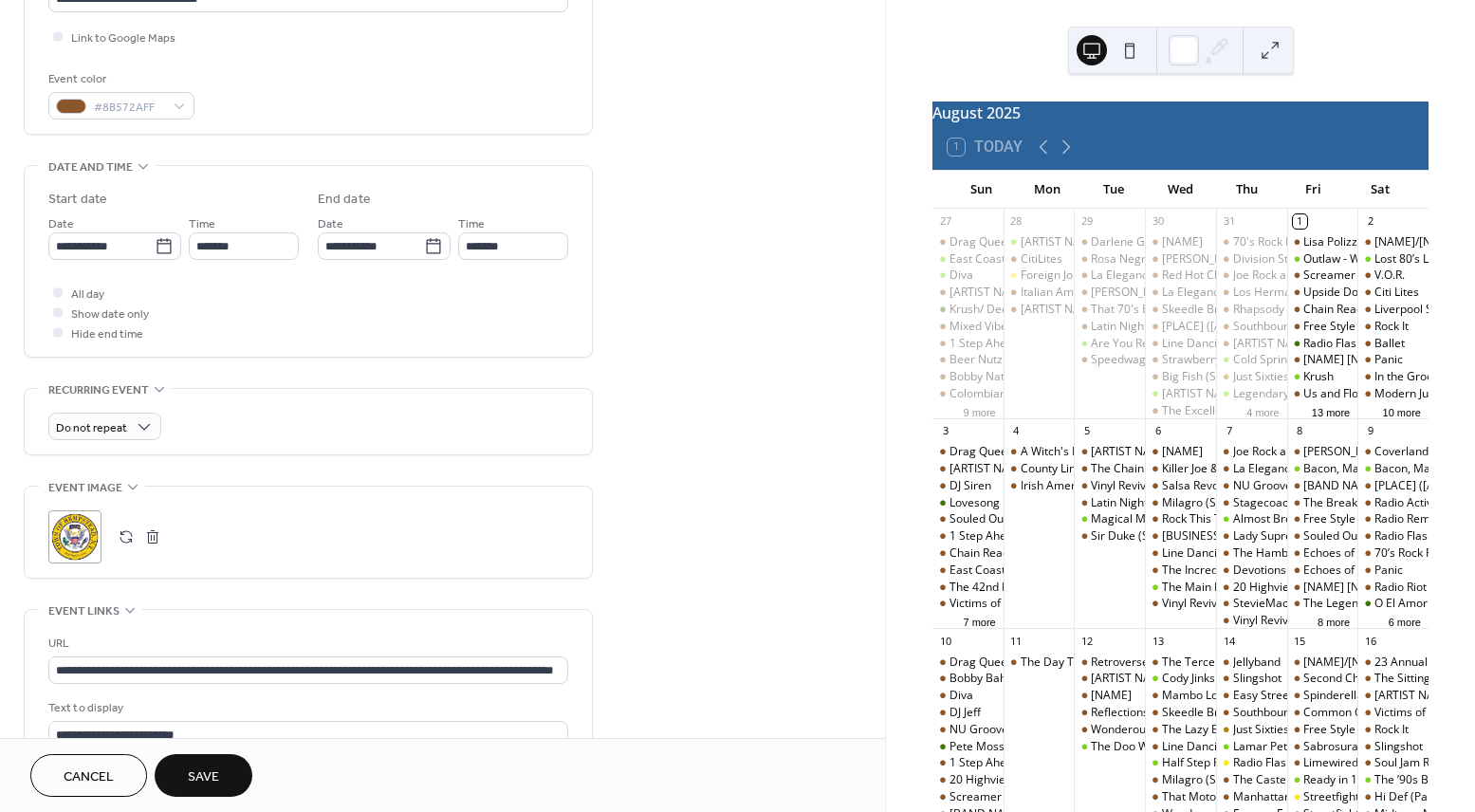 scroll, scrollTop: 461, scrollLeft: 0, axis: vertical 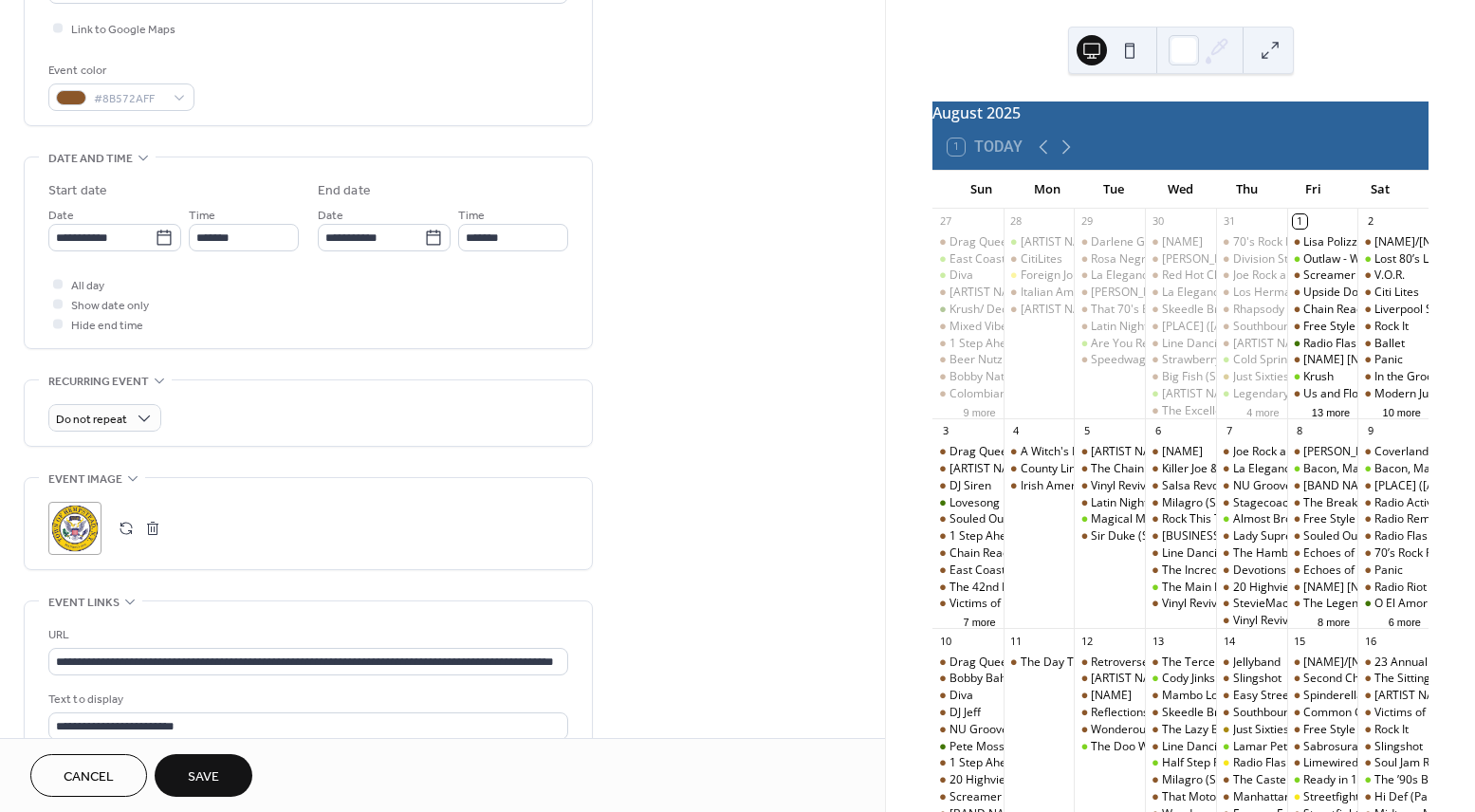 click at bounding box center [126, 528] 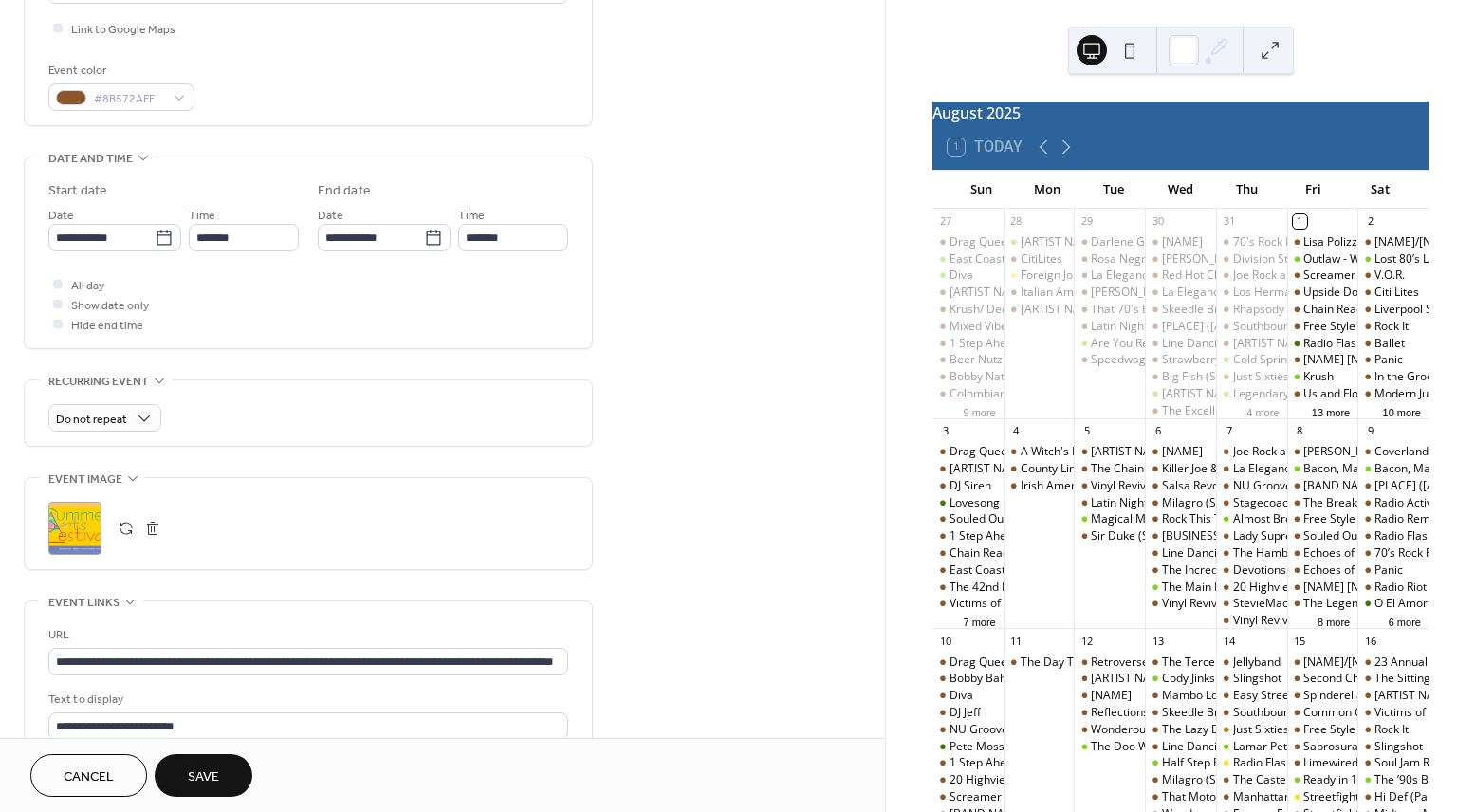 click on "Save" at bounding box center (203, 775) 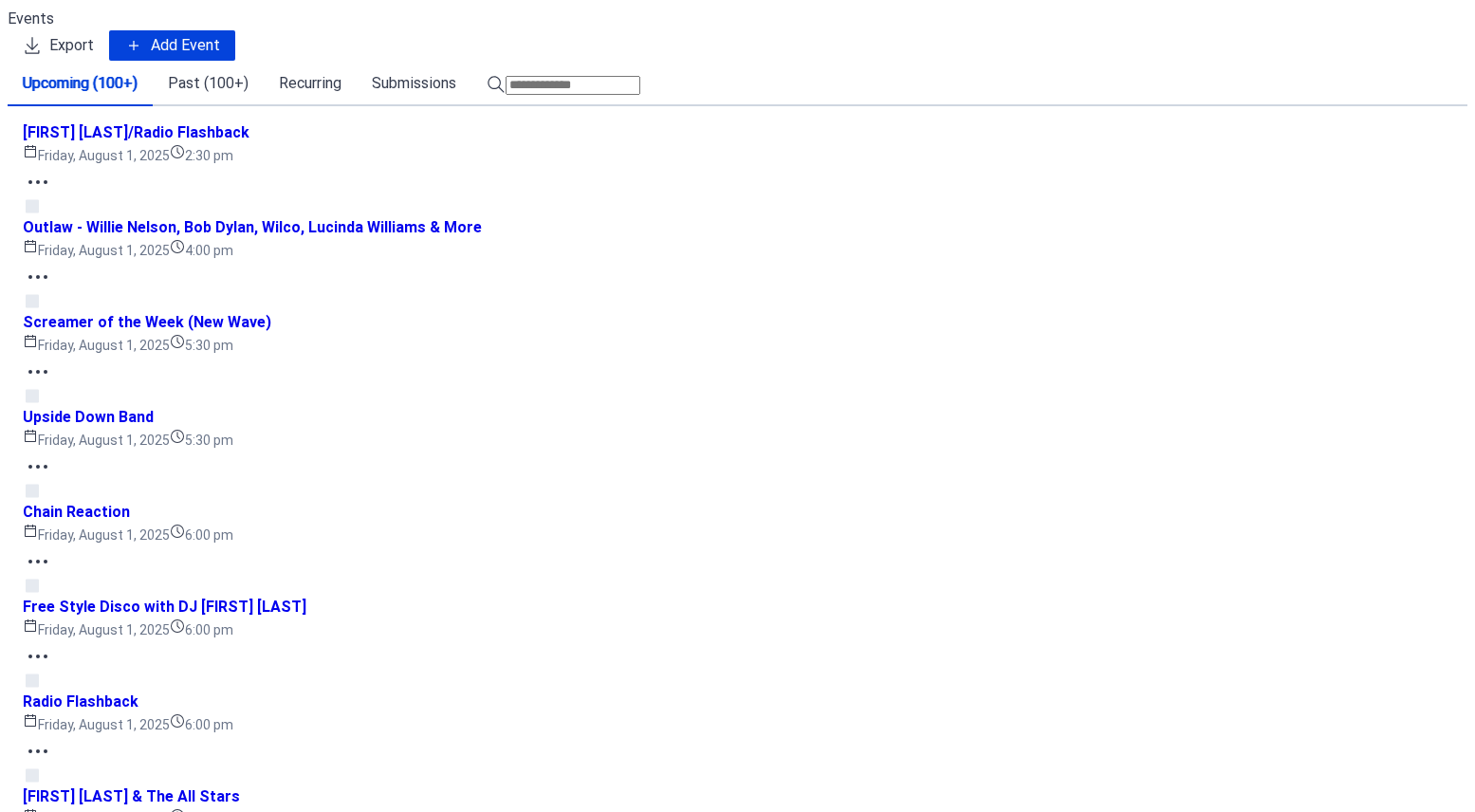 scroll, scrollTop: 0, scrollLeft: 0, axis: both 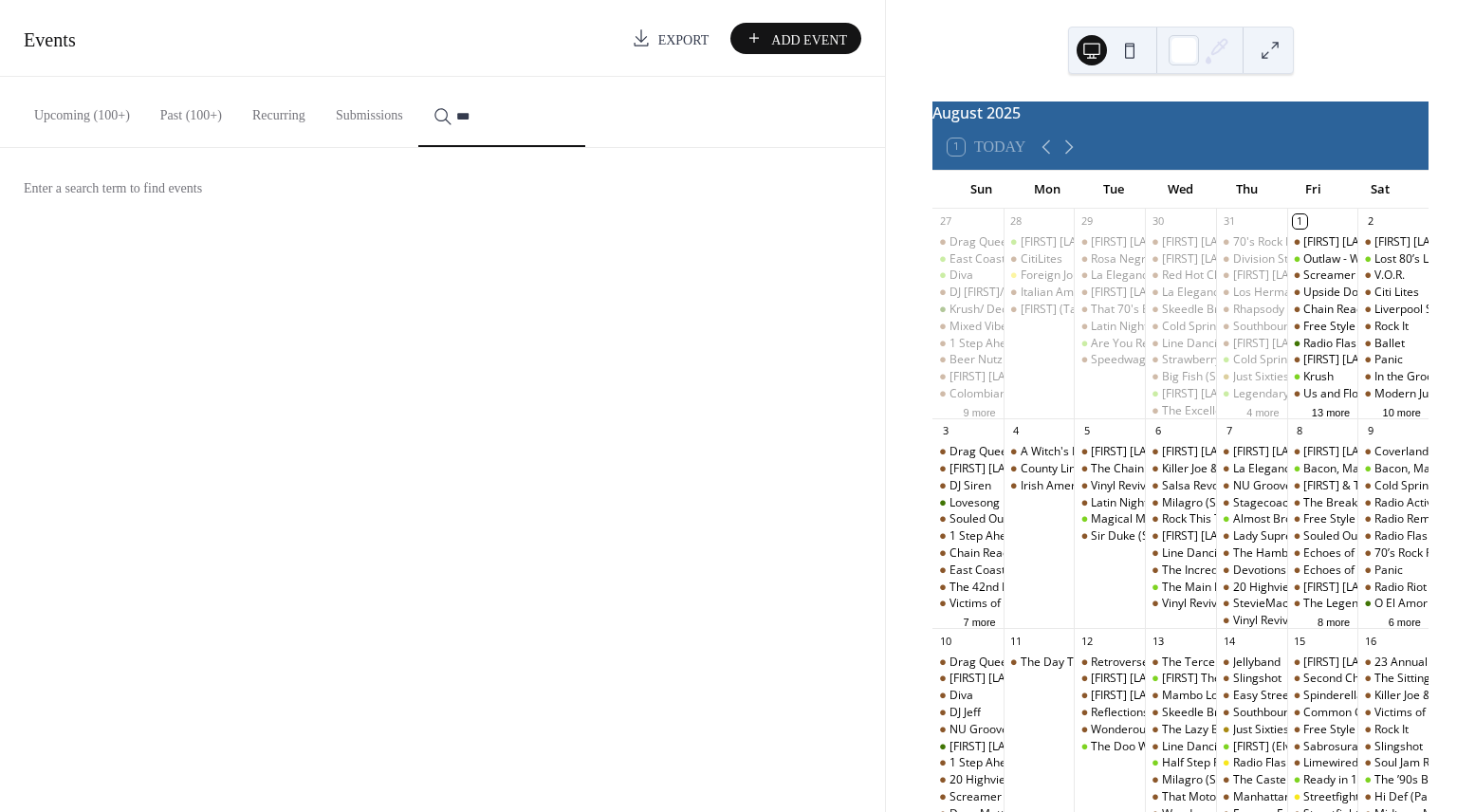 click on "***" at bounding box center (502, 112) 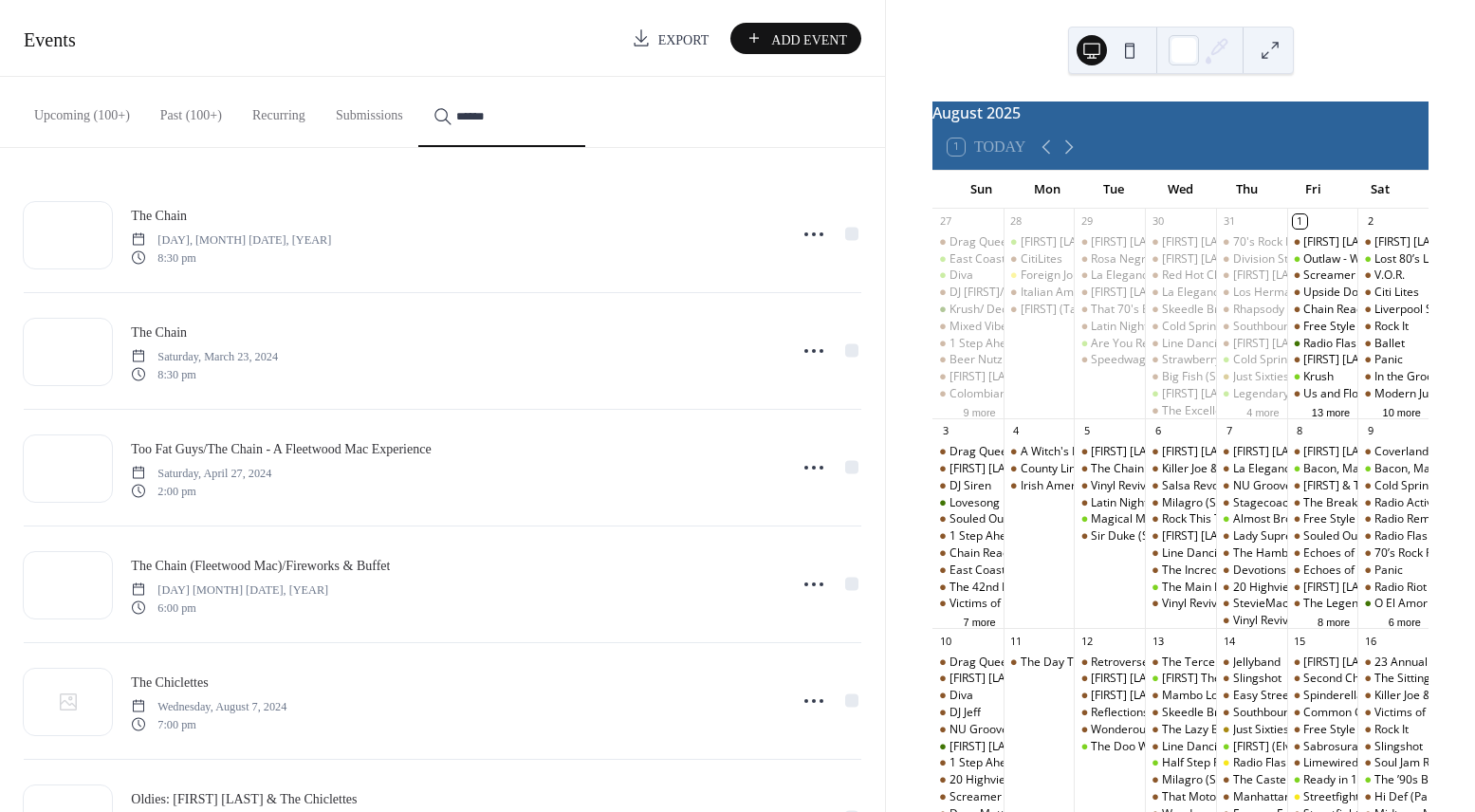 scroll, scrollTop: 1141, scrollLeft: 0, axis: vertical 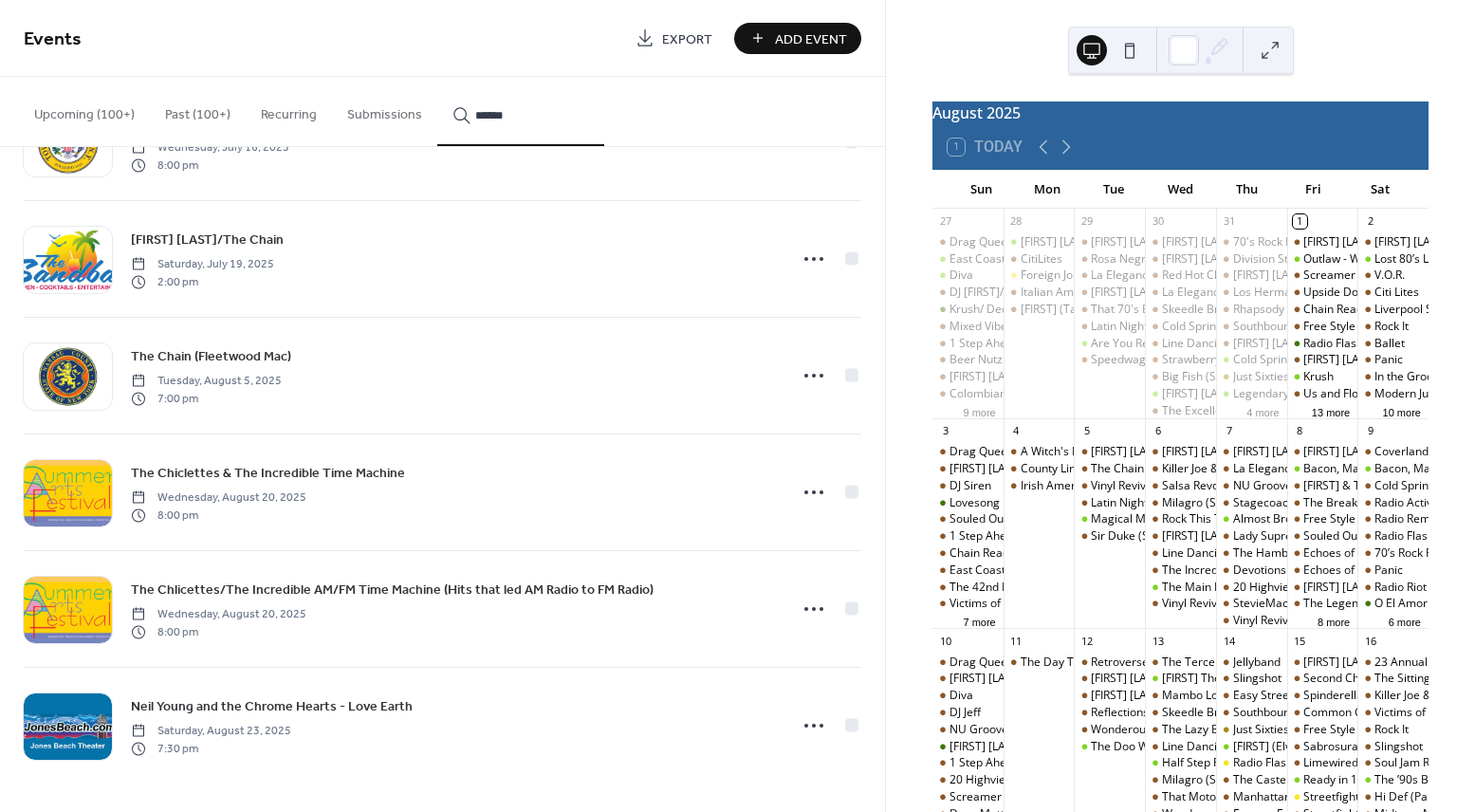 type on "******" 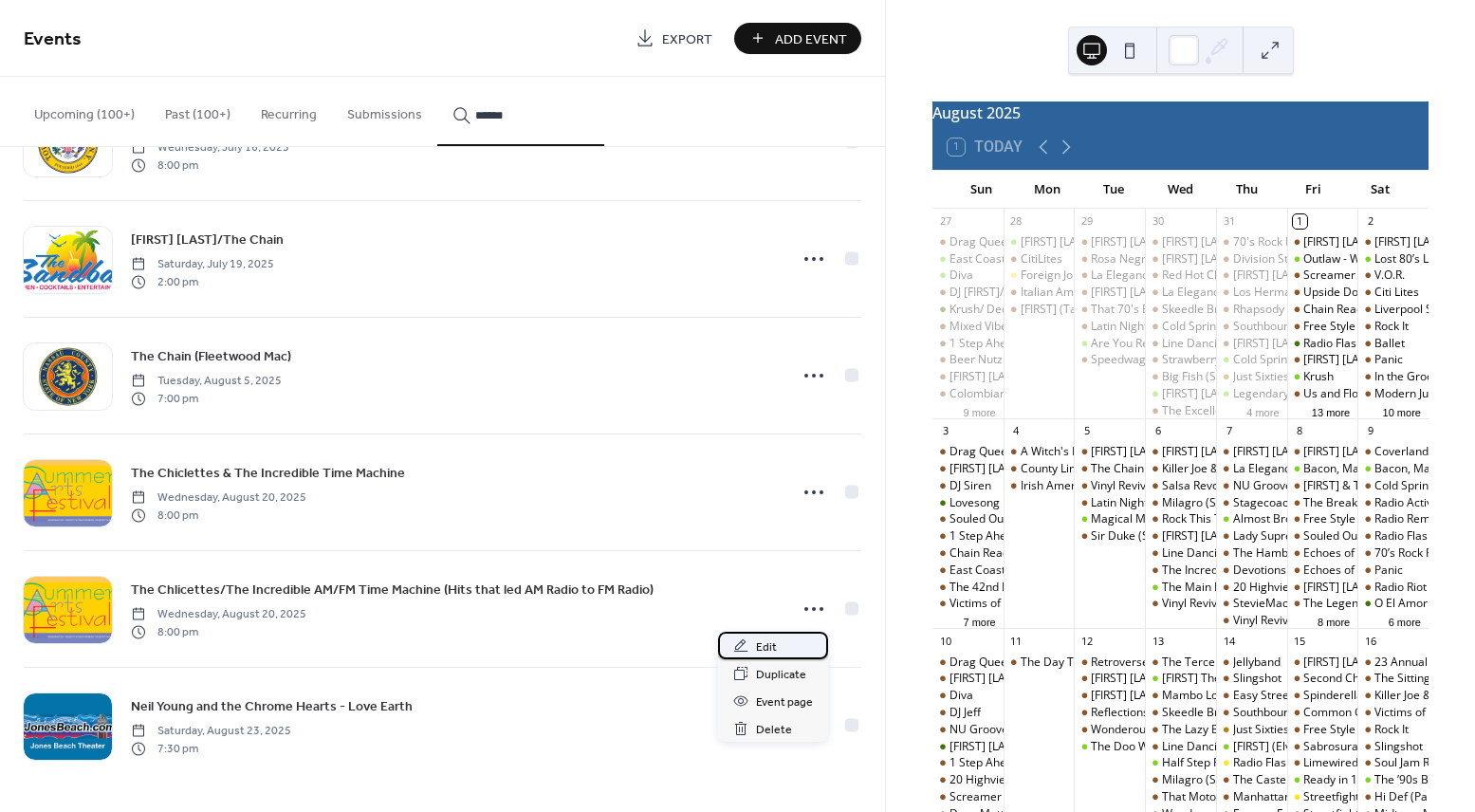 click on "Edit" at bounding box center (773, 645) 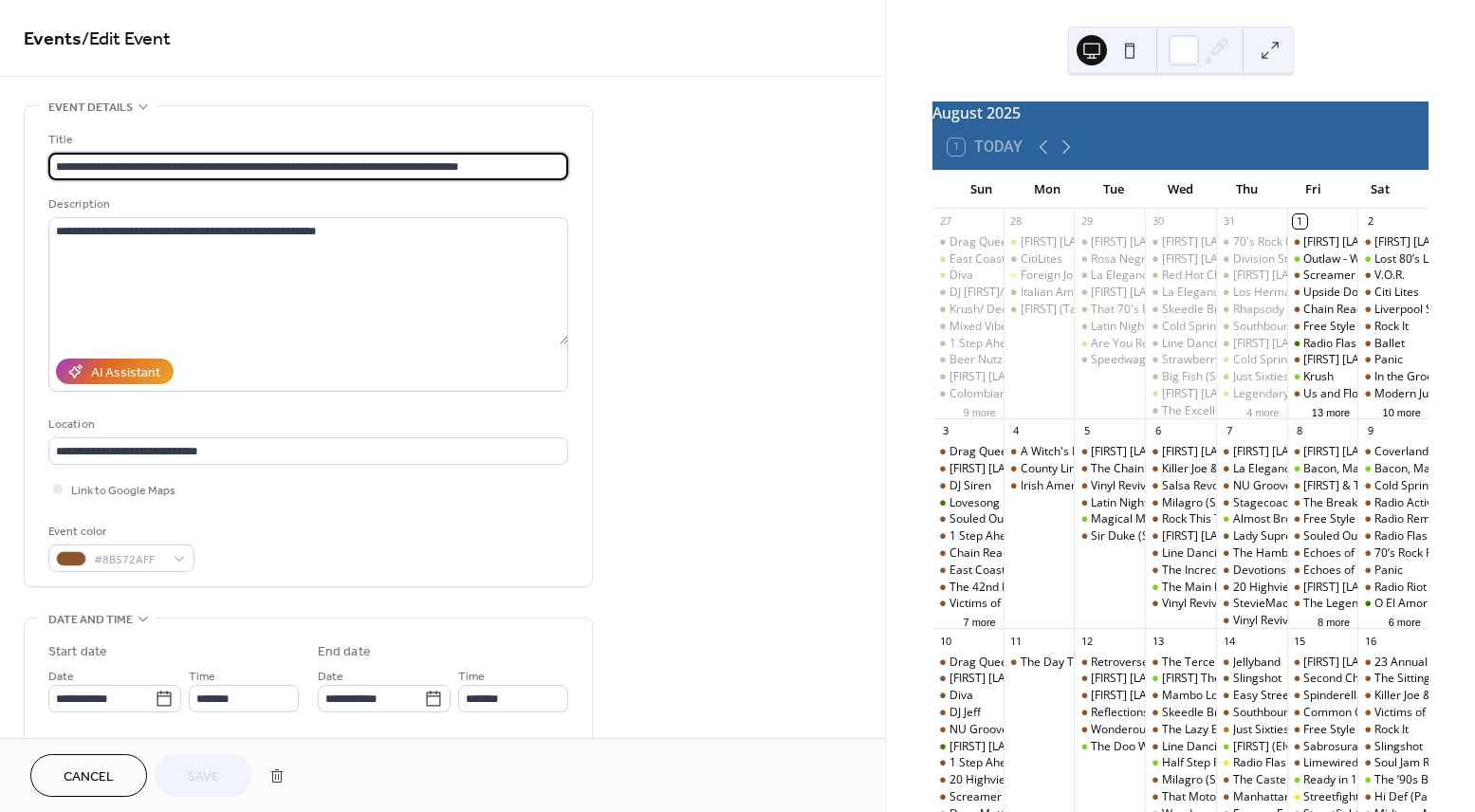 click on "**********" at bounding box center [308, 166] 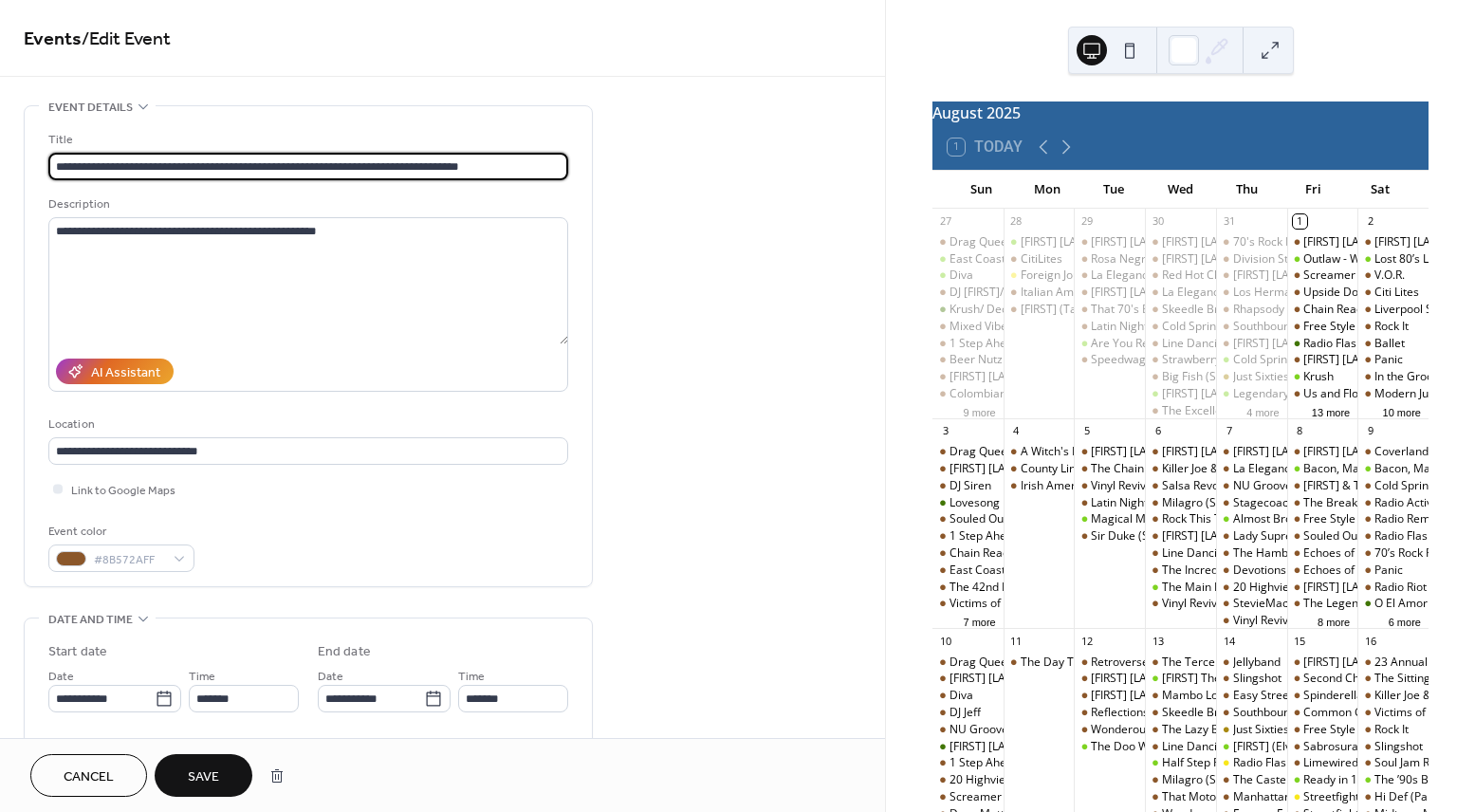 type on "**********" 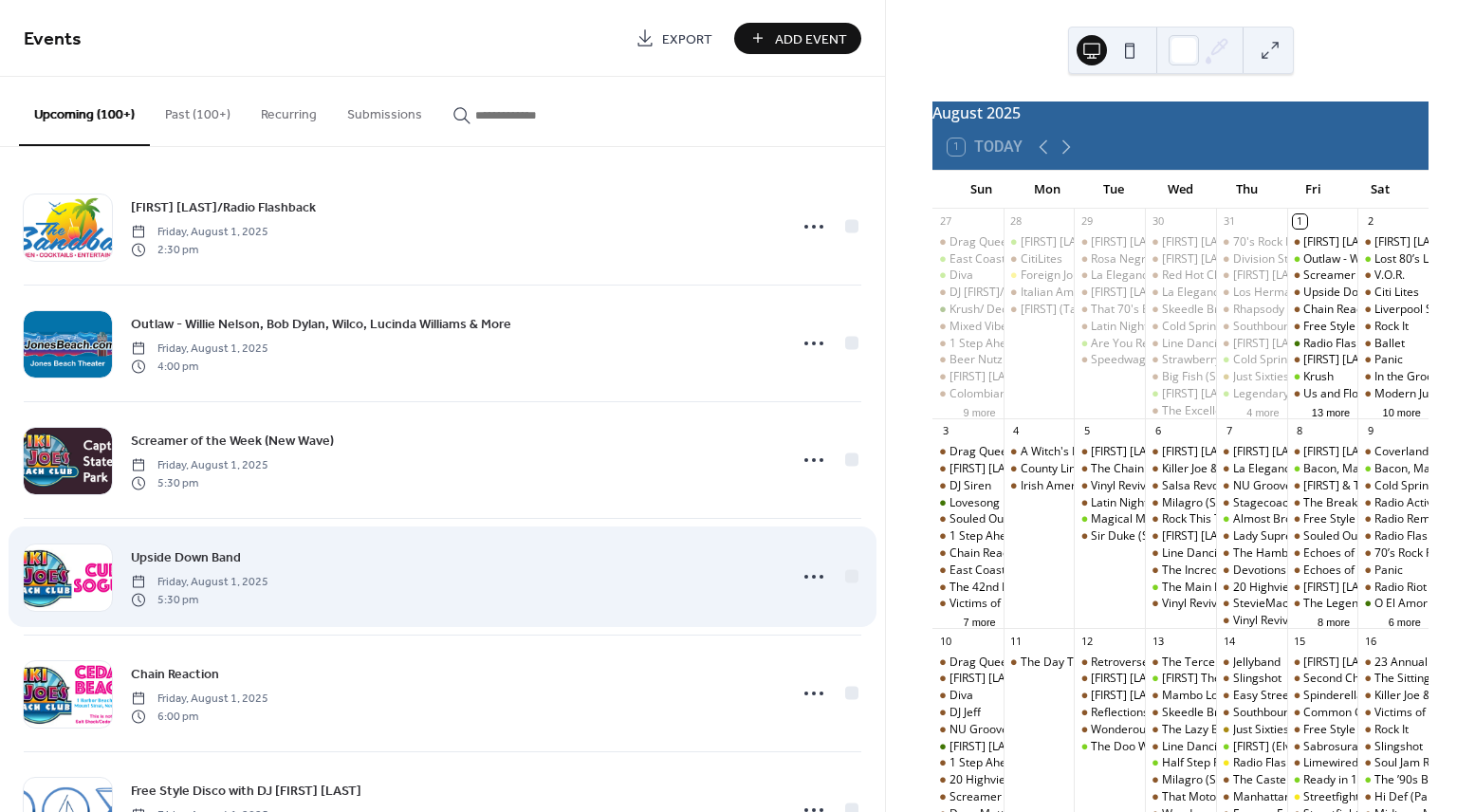 scroll, scrollTop: 0, scrollLeft: 0, axis: both 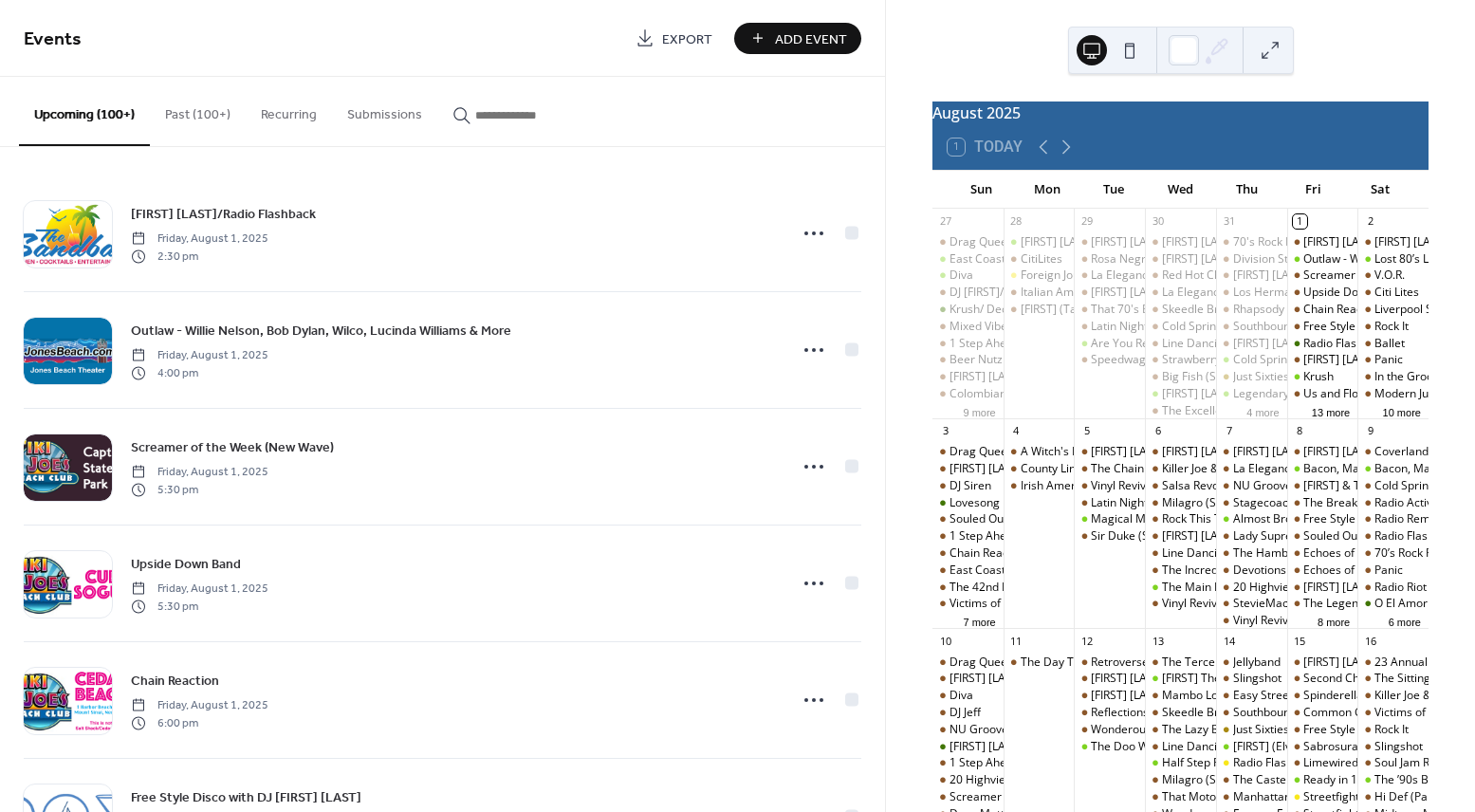 click at bounding box center (532, 115) 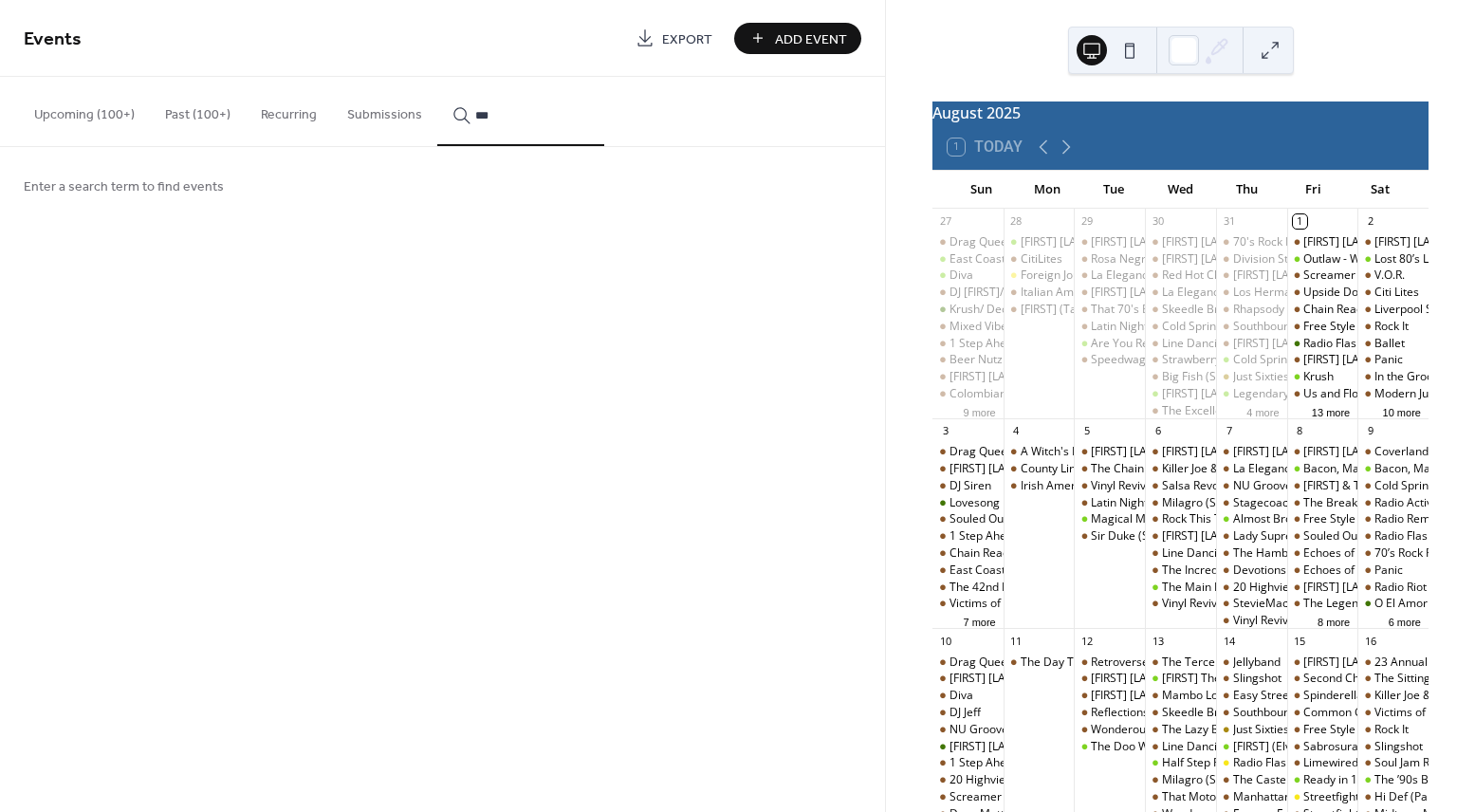 click on "***" at bounding box center [521, 111] 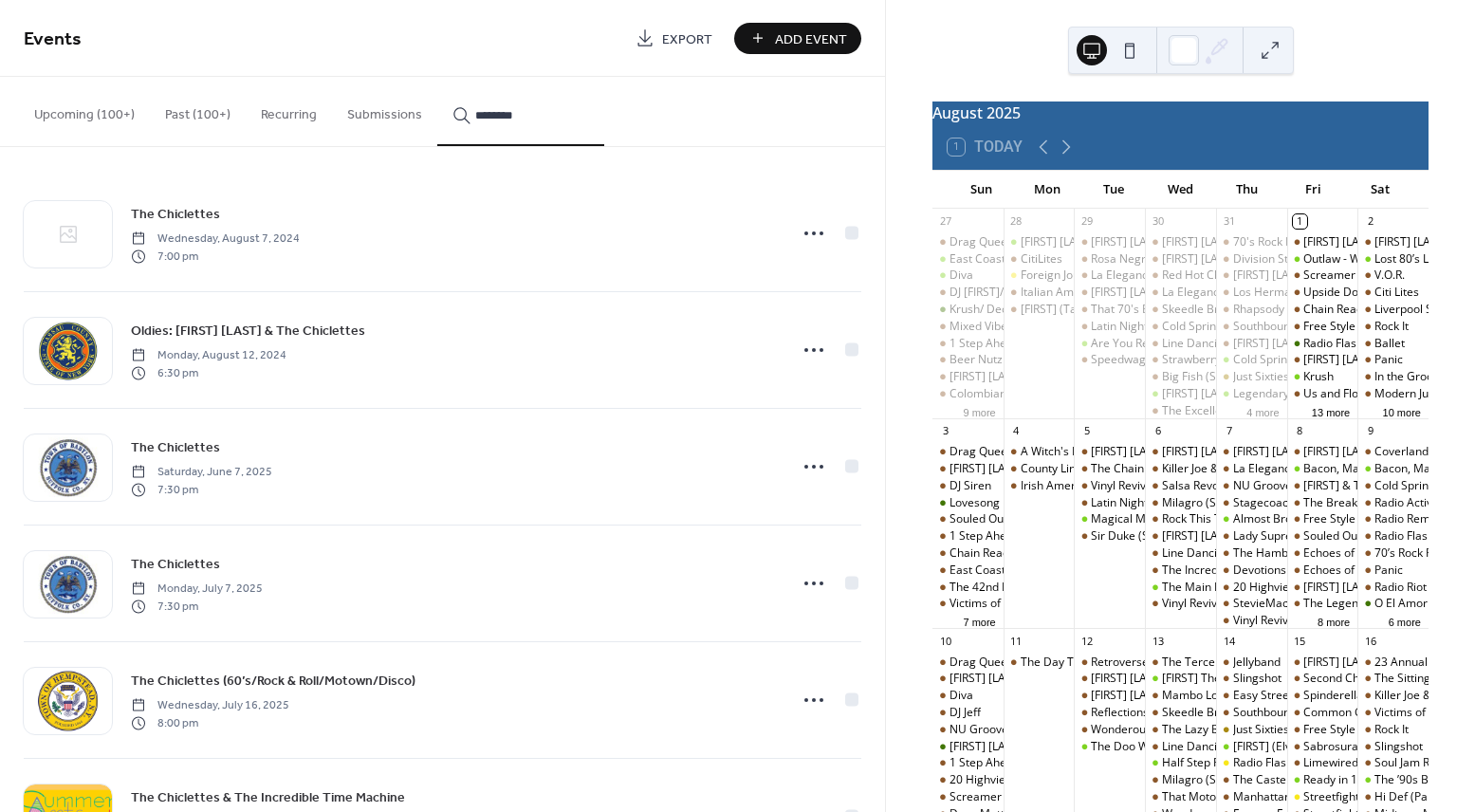 scroll, scrollTop: 208, scrollLeft: 0, axis: vertical 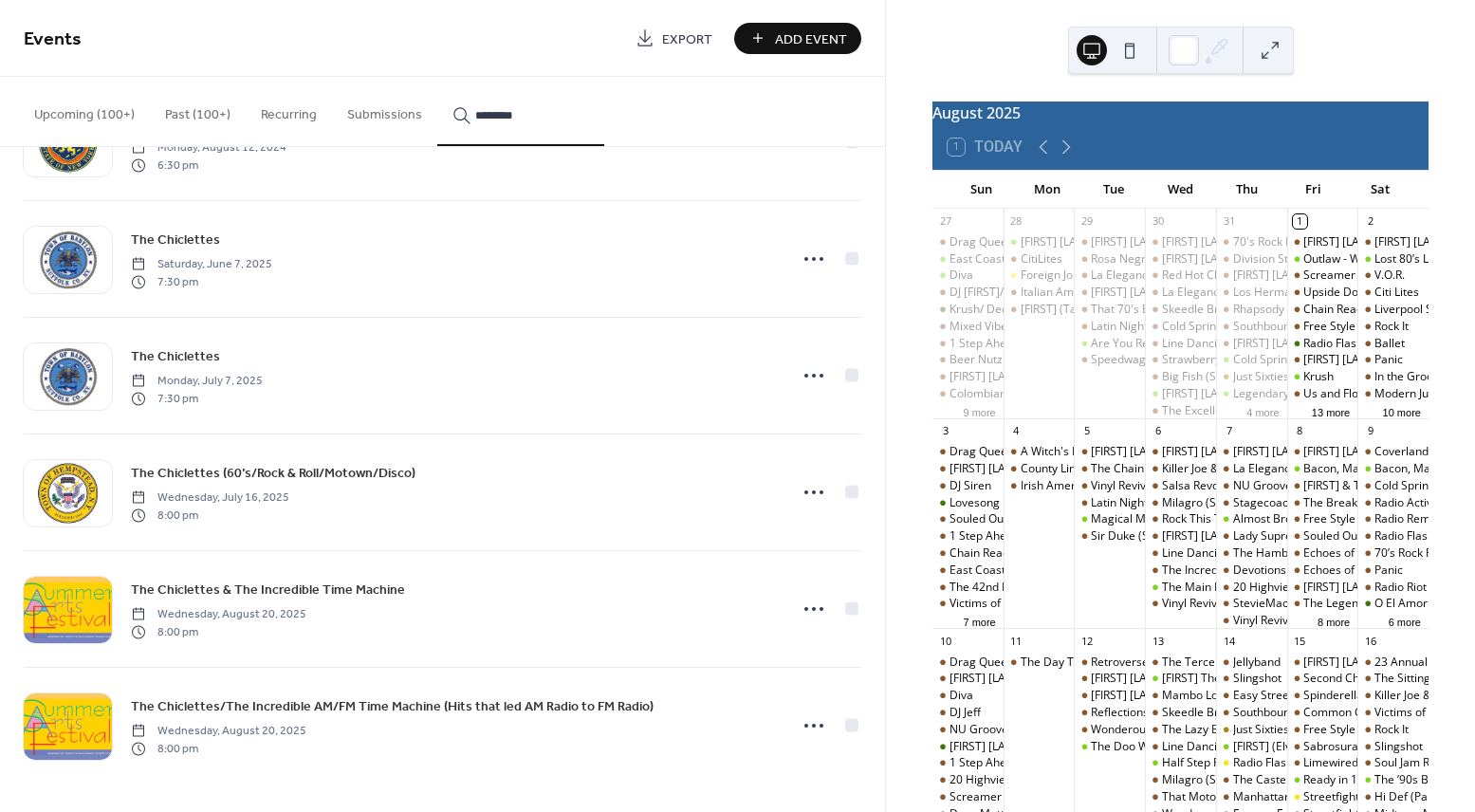 type on "********" 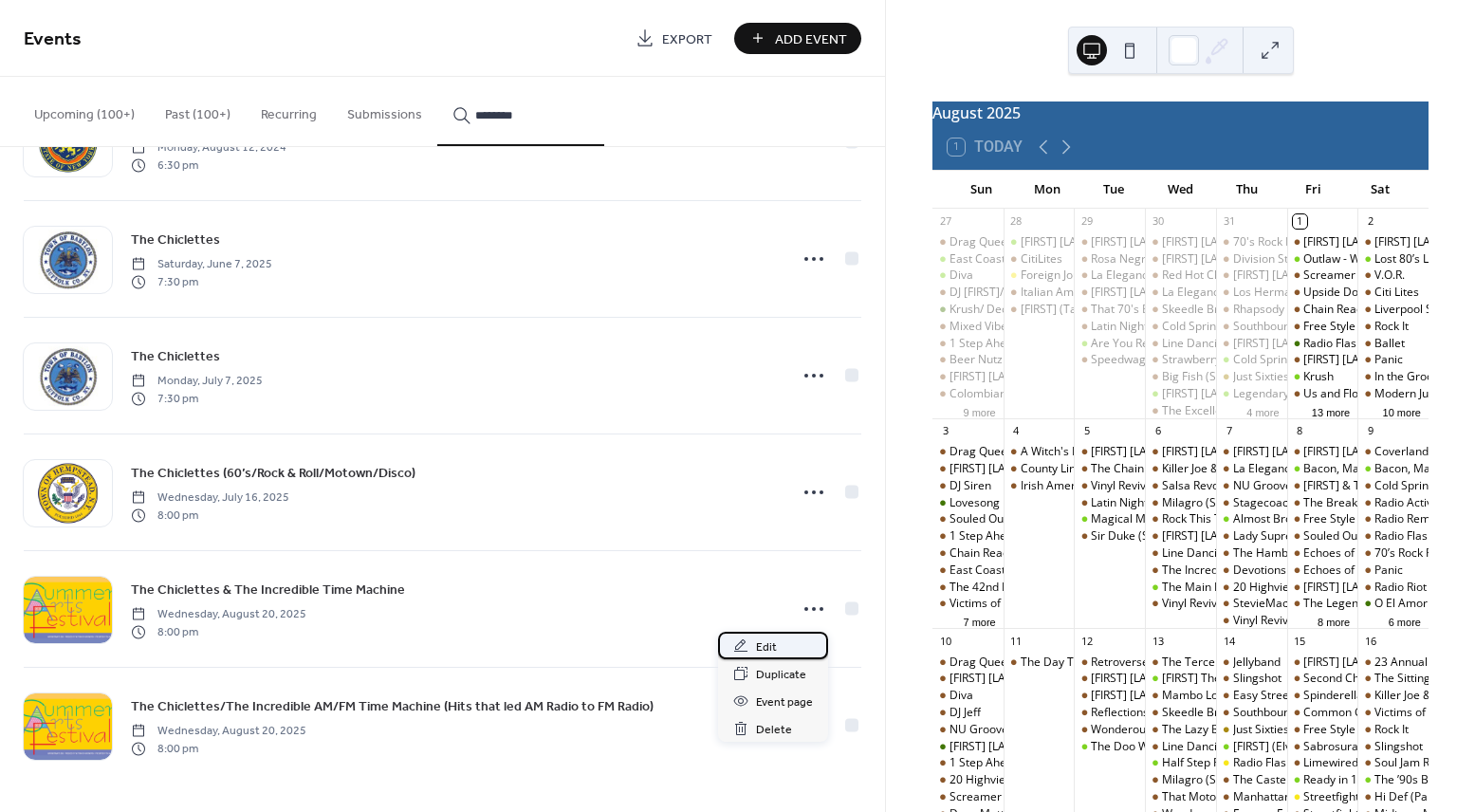 click on "Edit" at bounding box center [773, 645] 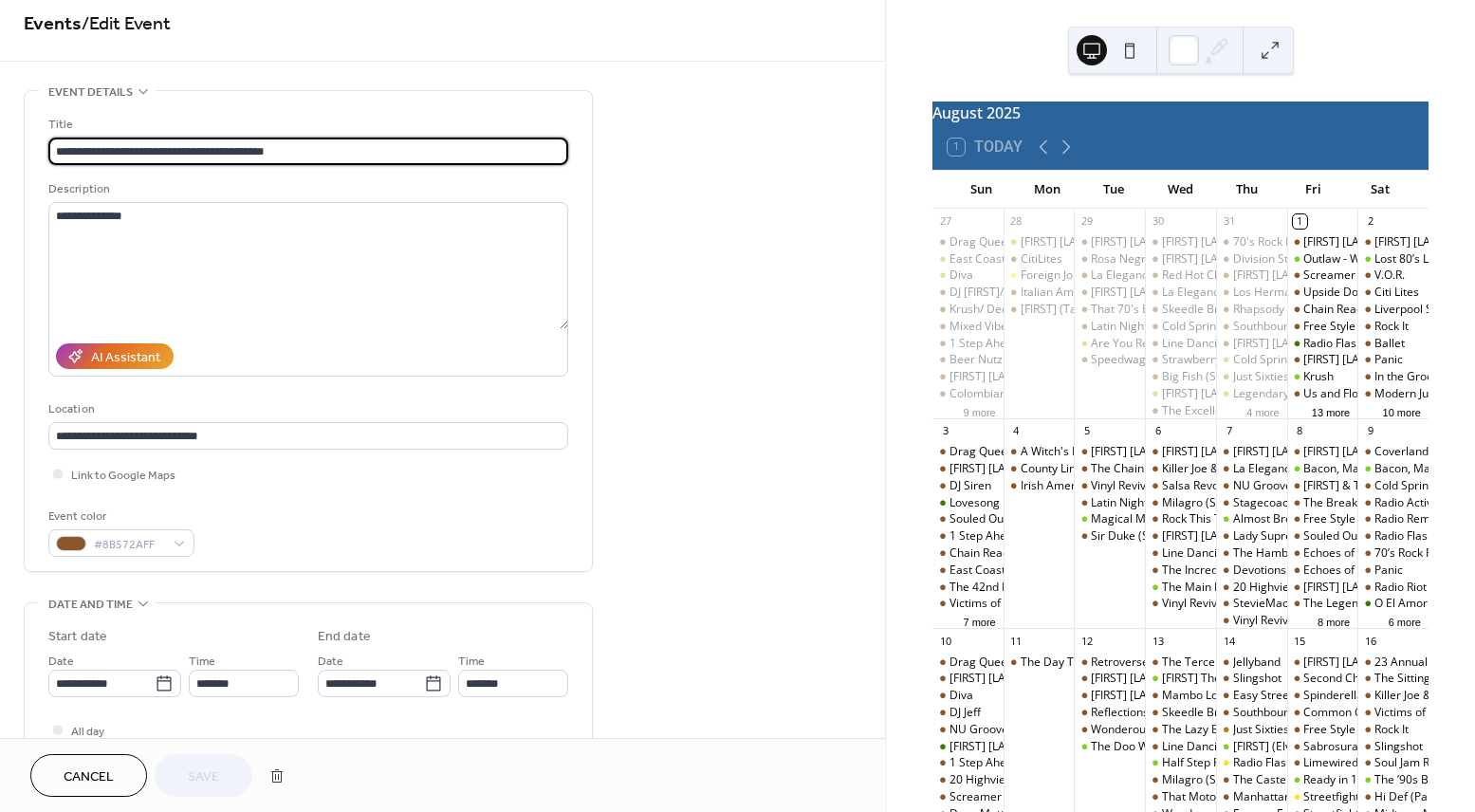 scroll, scrollTop: 14, scrollLeft: 0, axis: vertical 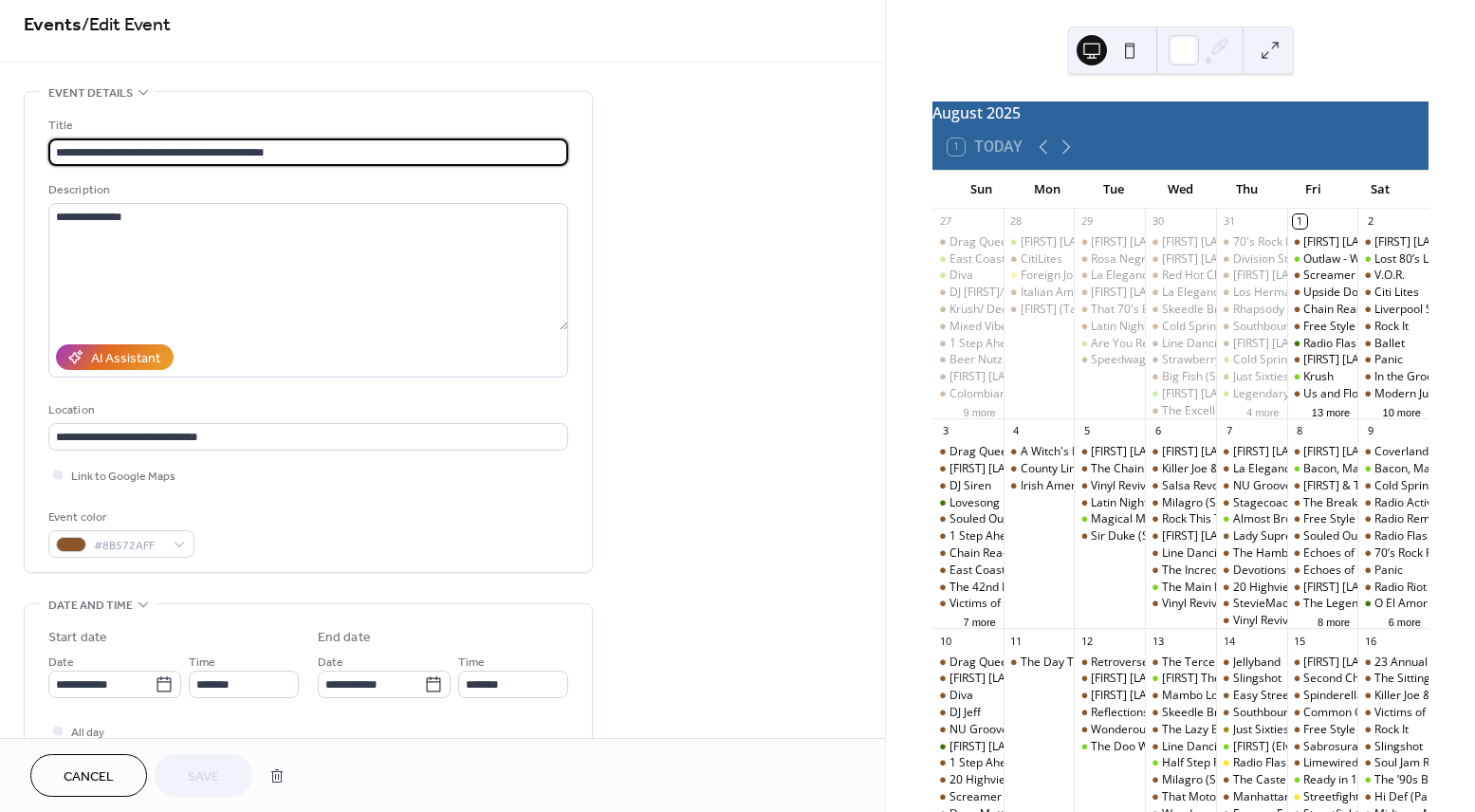 click on "Cancel" at bounding box center [88, 777] 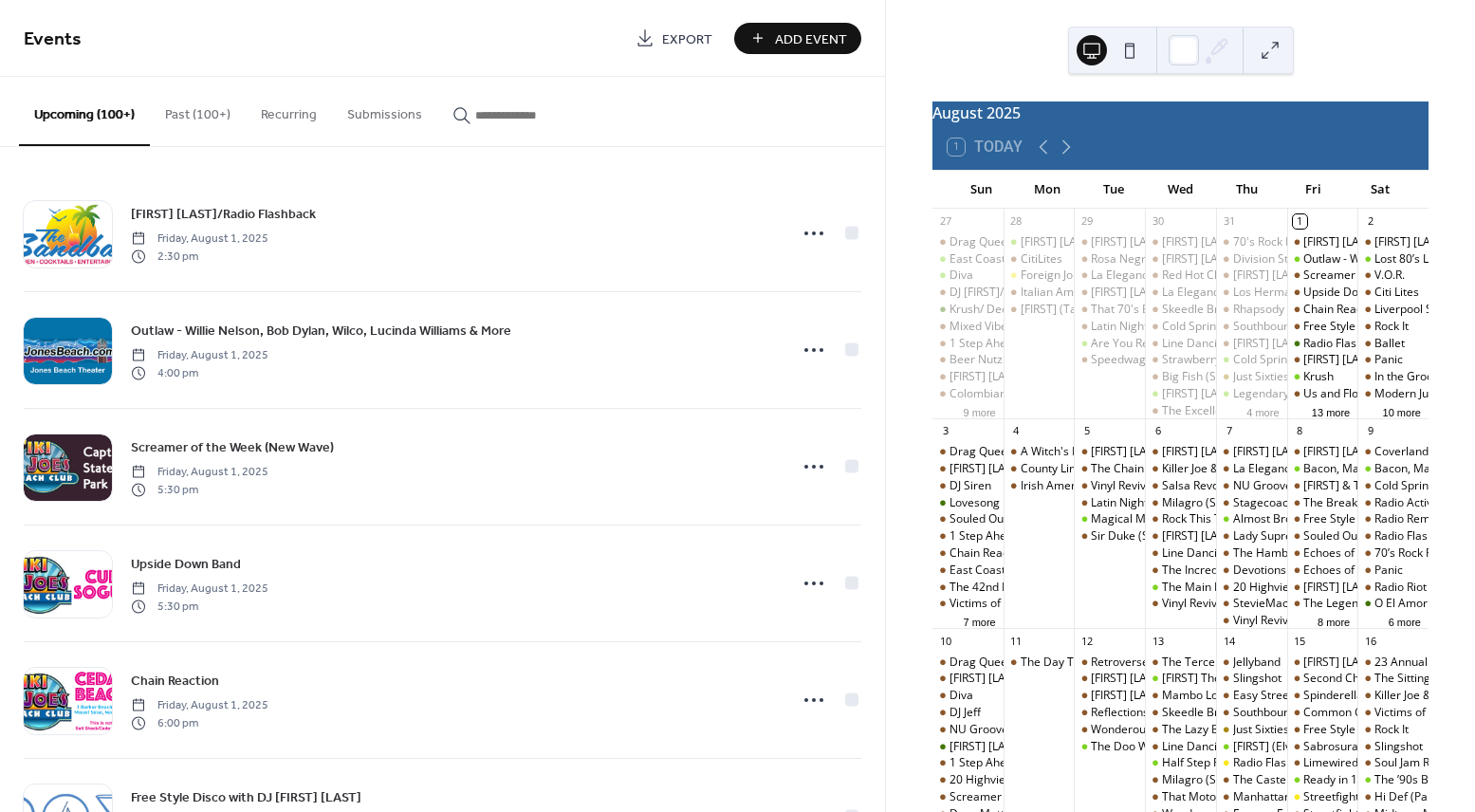 click at bounding box center (532, 115) 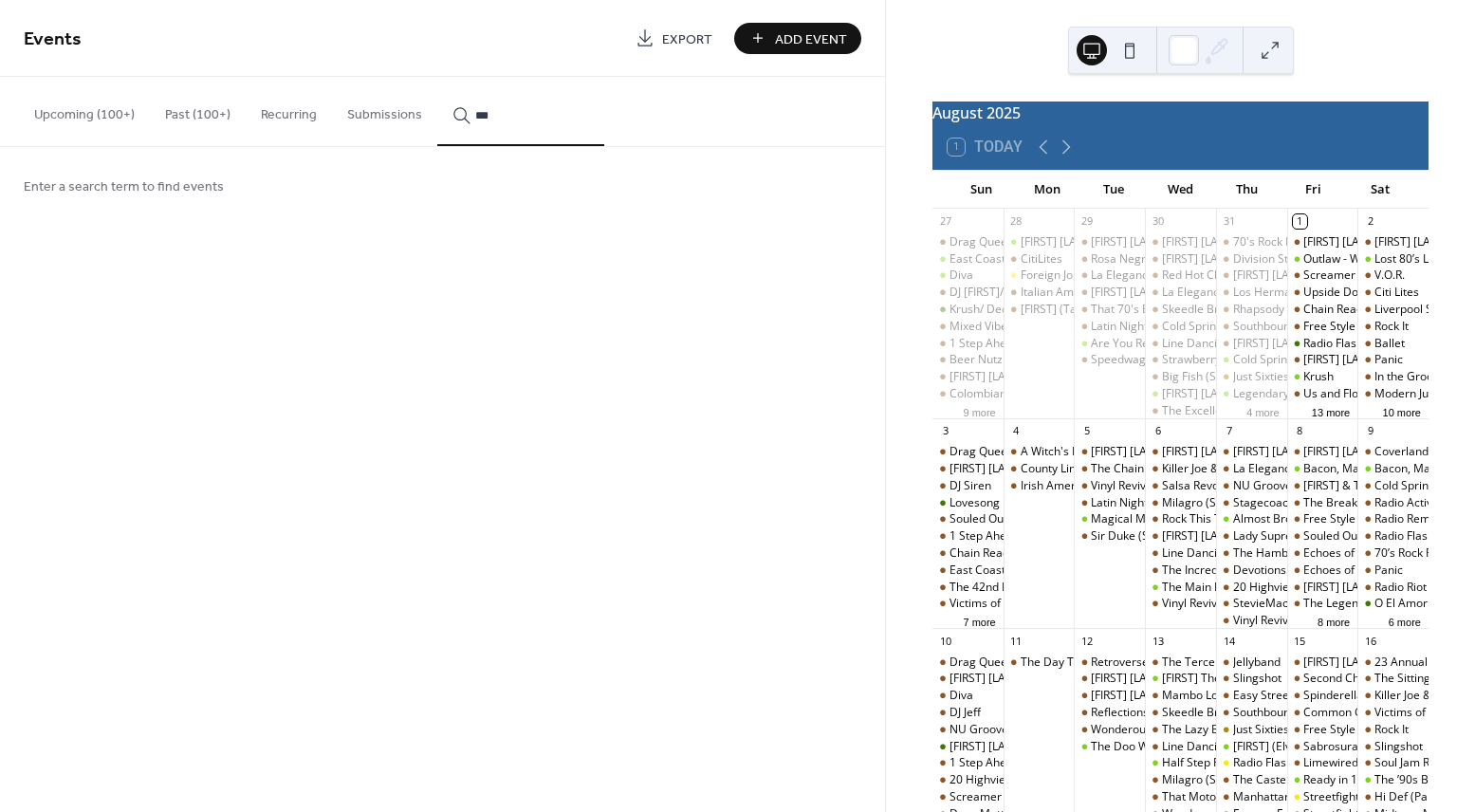 click on "***" at bounding box center (521, 111) 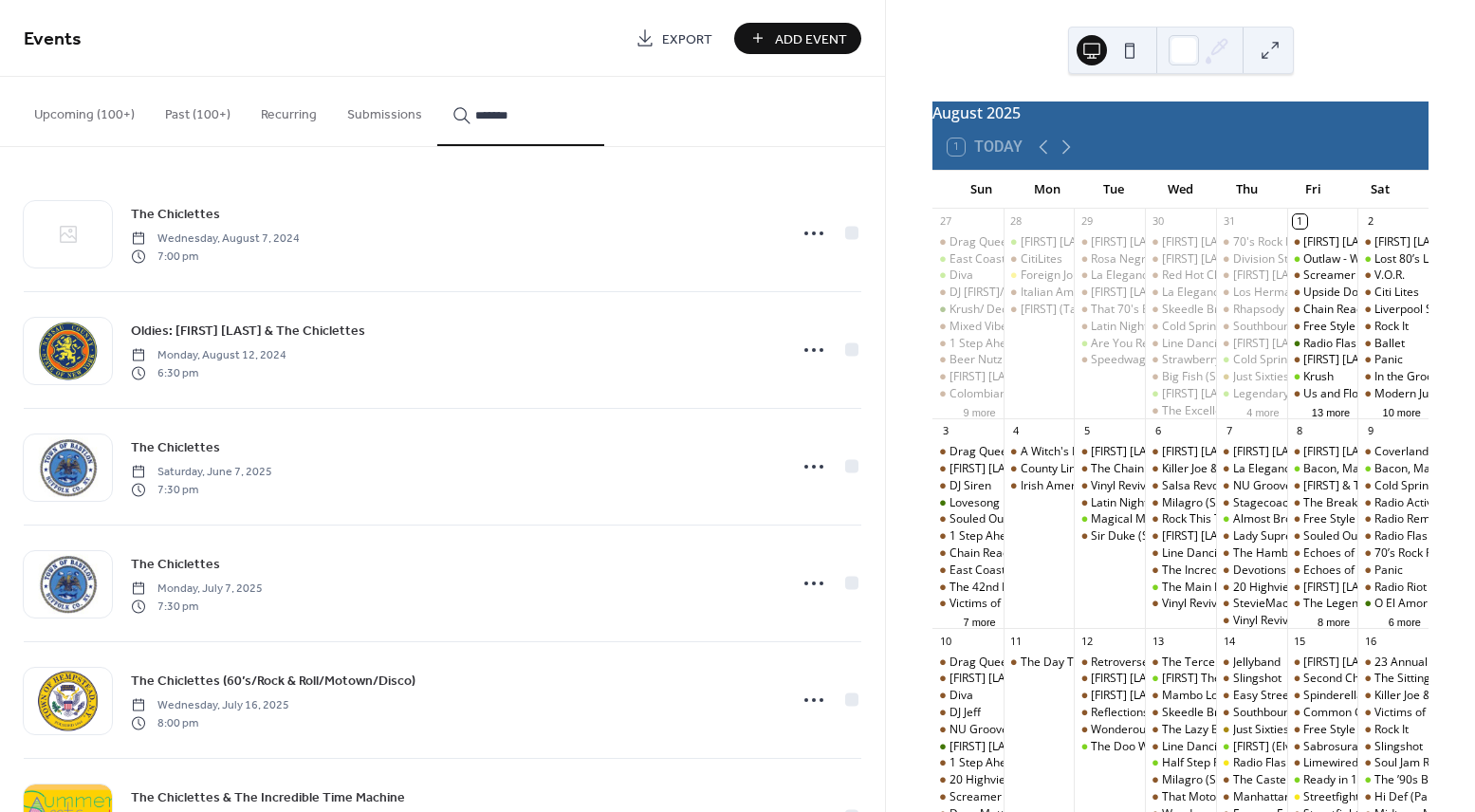 scroll, scrollTop: 208, scrollLeft: 0, axis: vertical 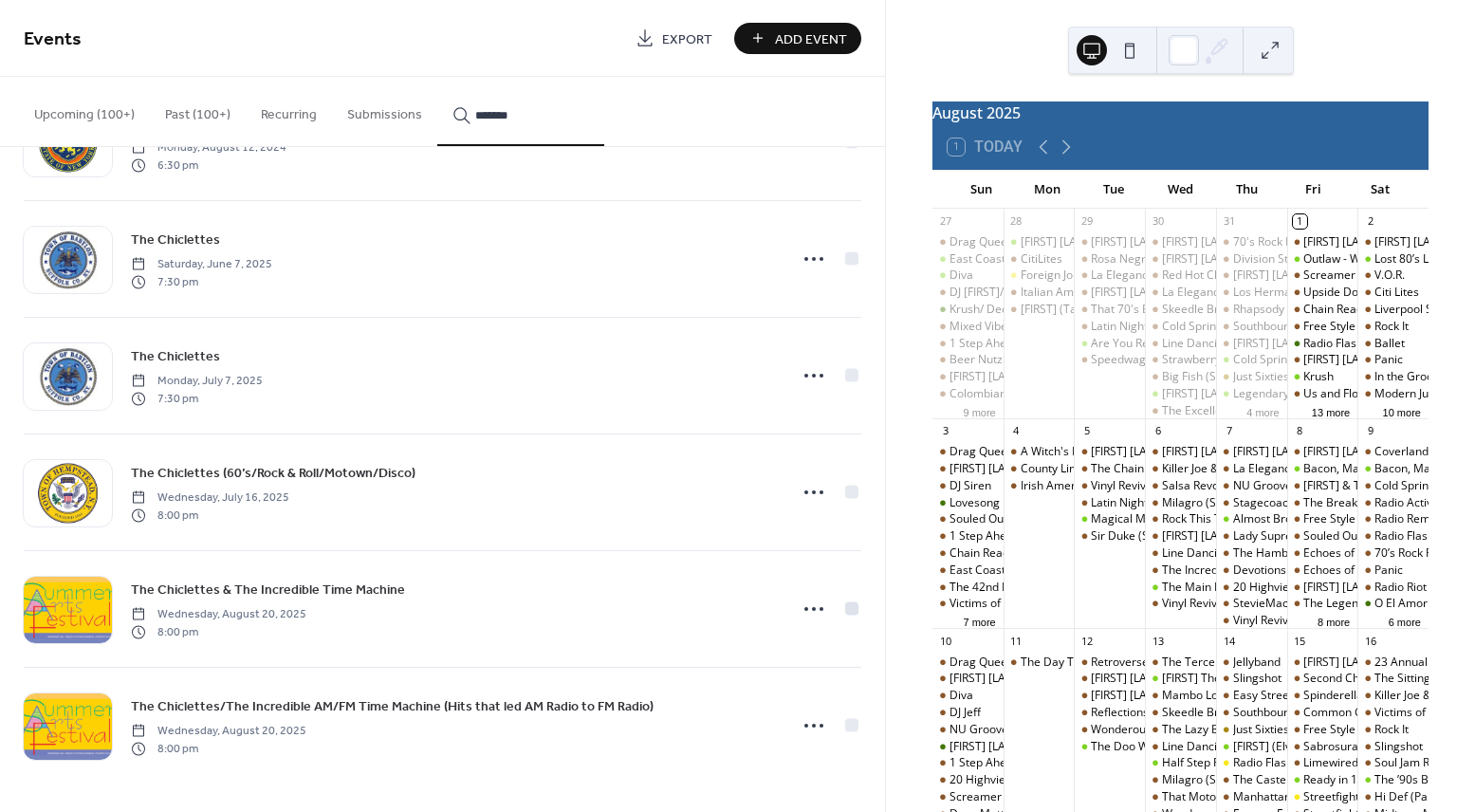 type on "*******" 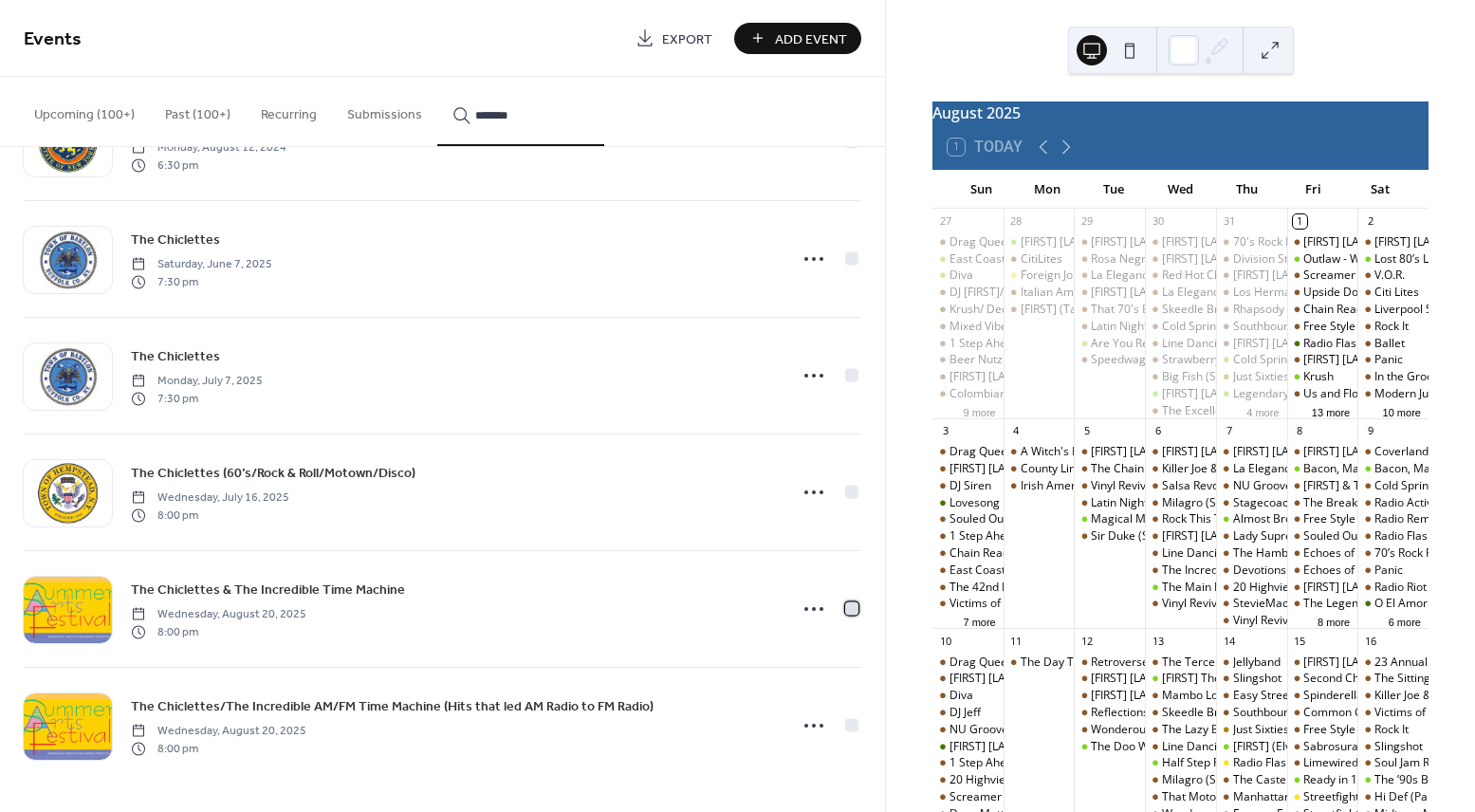 click at bounding box center (852, 608) 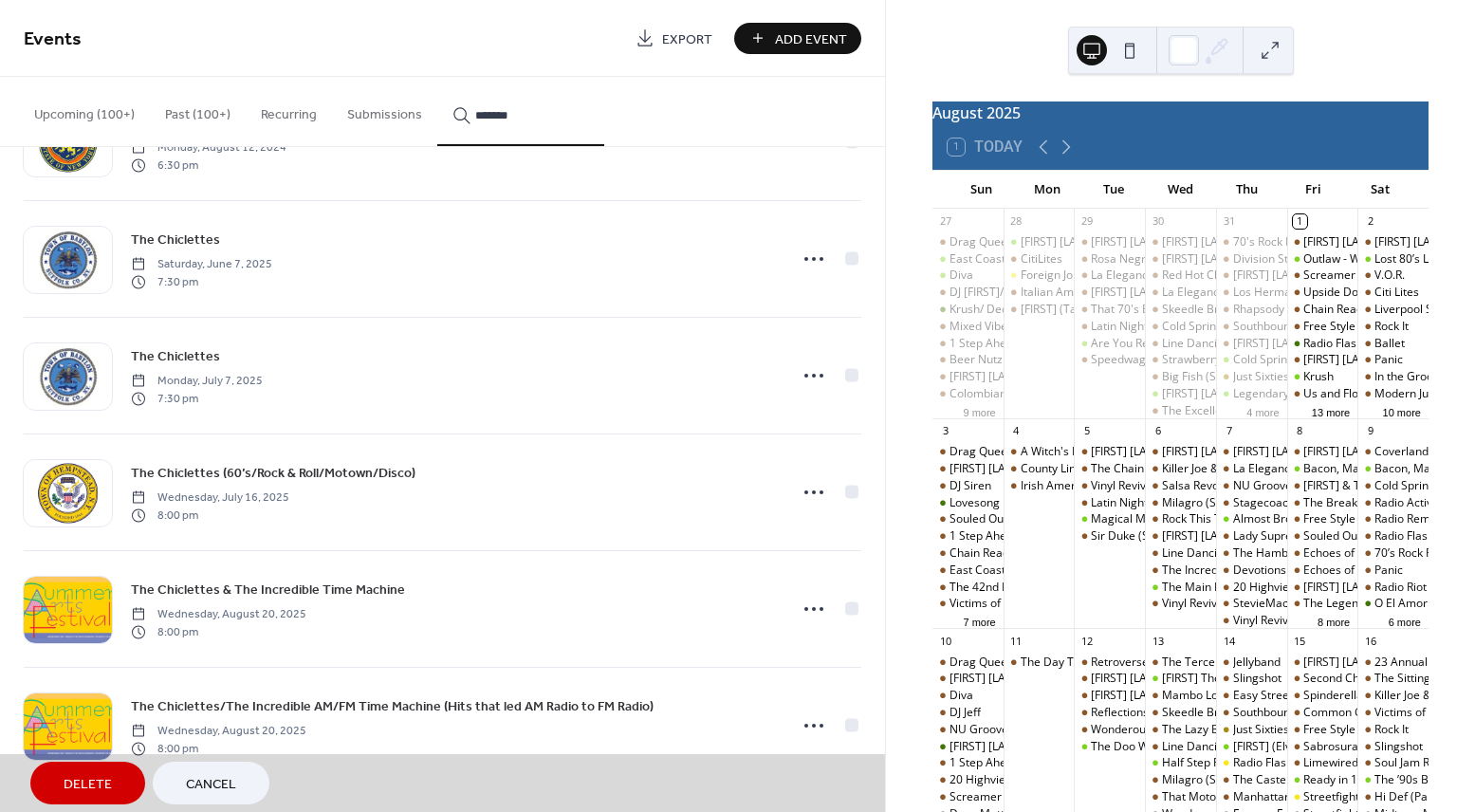 click on "Delete" at bounding box center (87, 784) 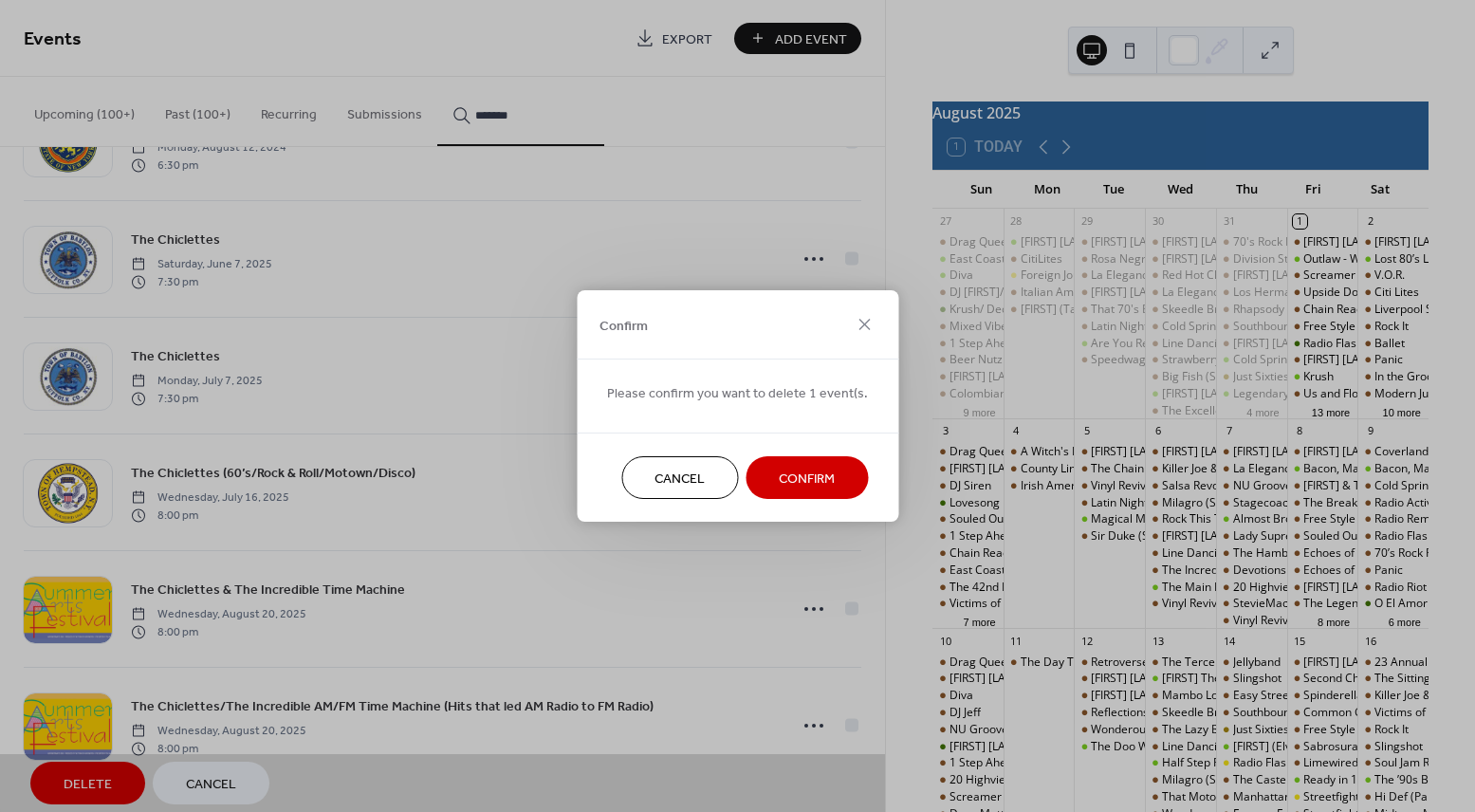 click on "Confirm" at bounding box center (806, 479) 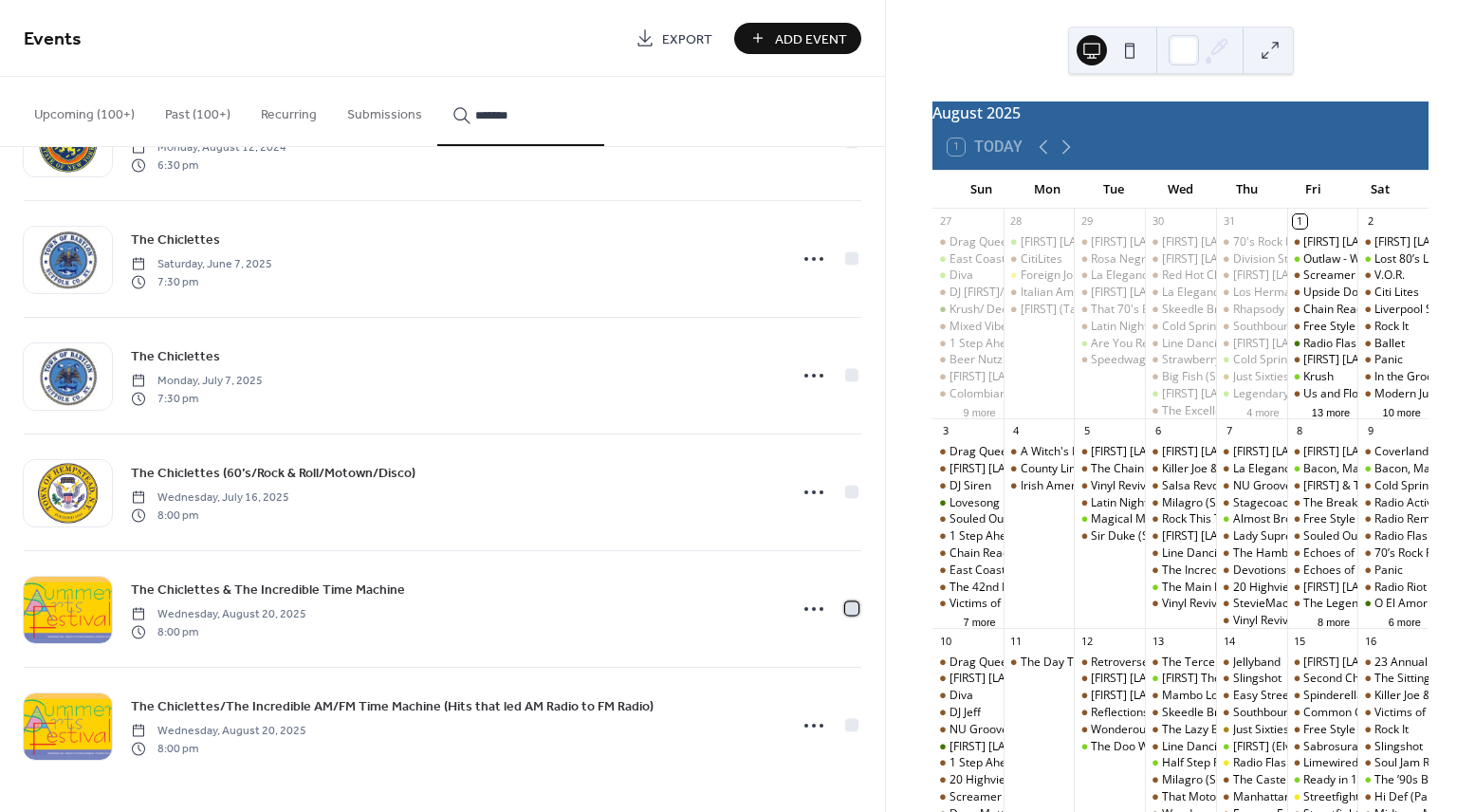 click at bounding box center [852, 608] 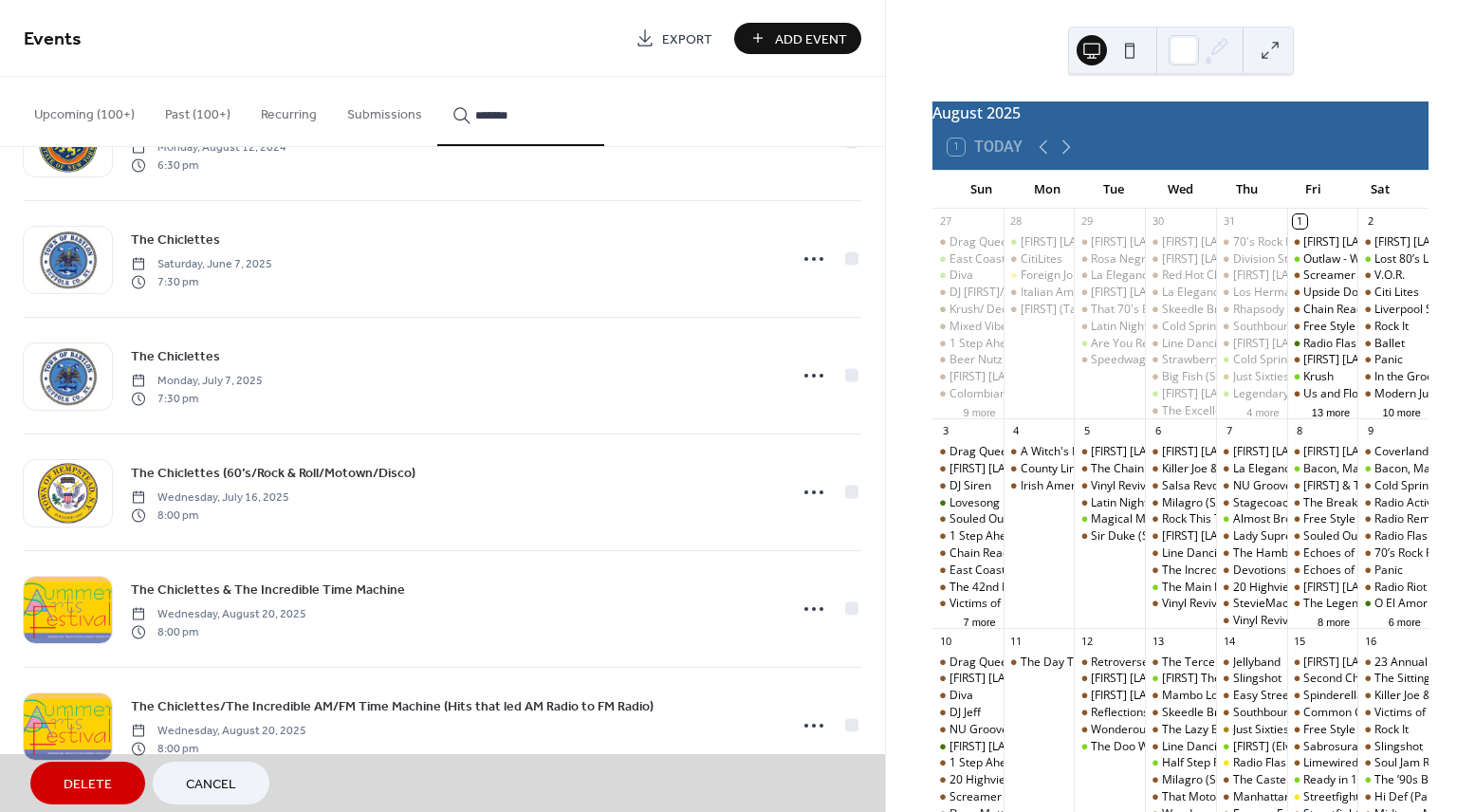click on "Delete" at bounding box center (87, 784) 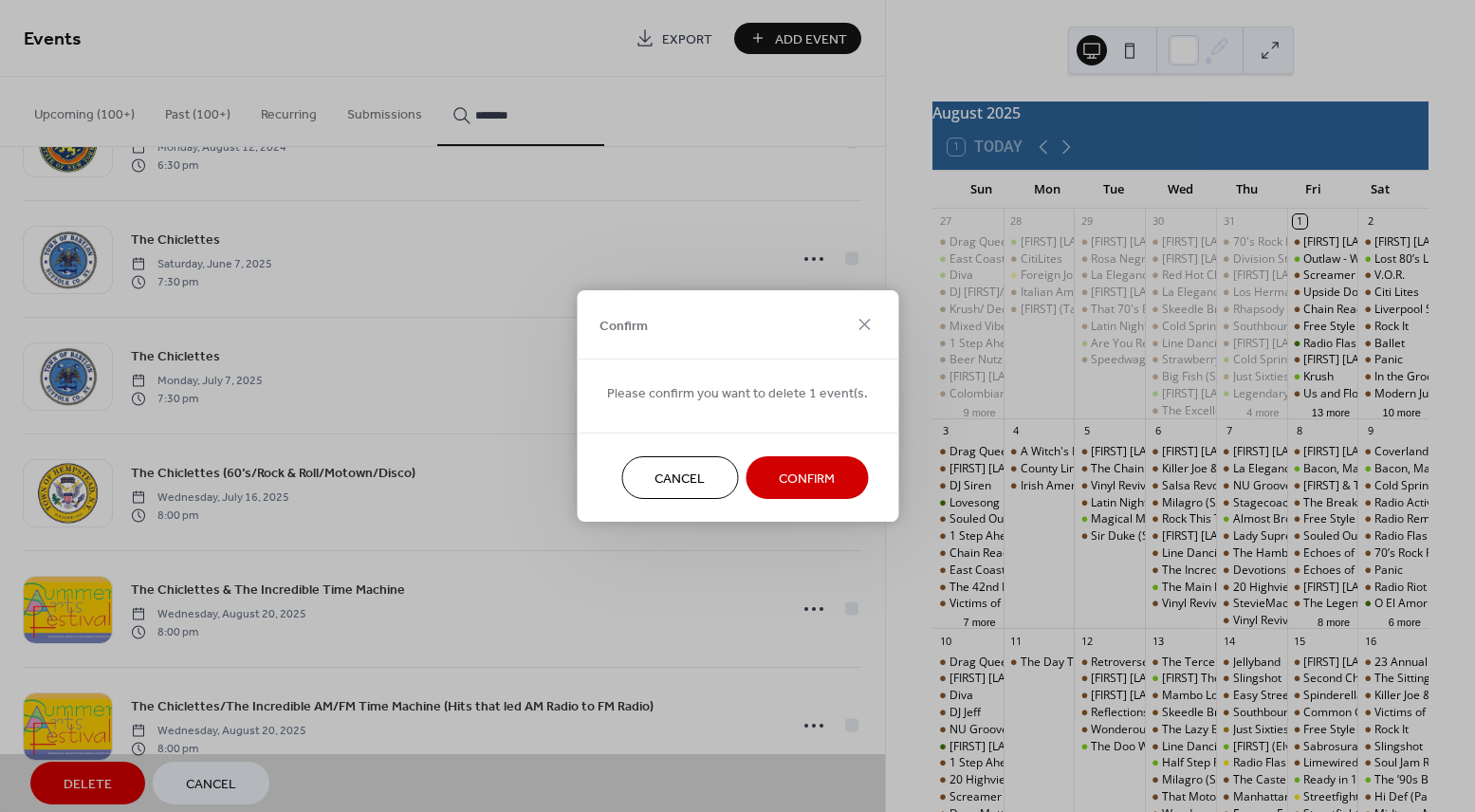 click on "Confirm" at bounding box center (806, 479) 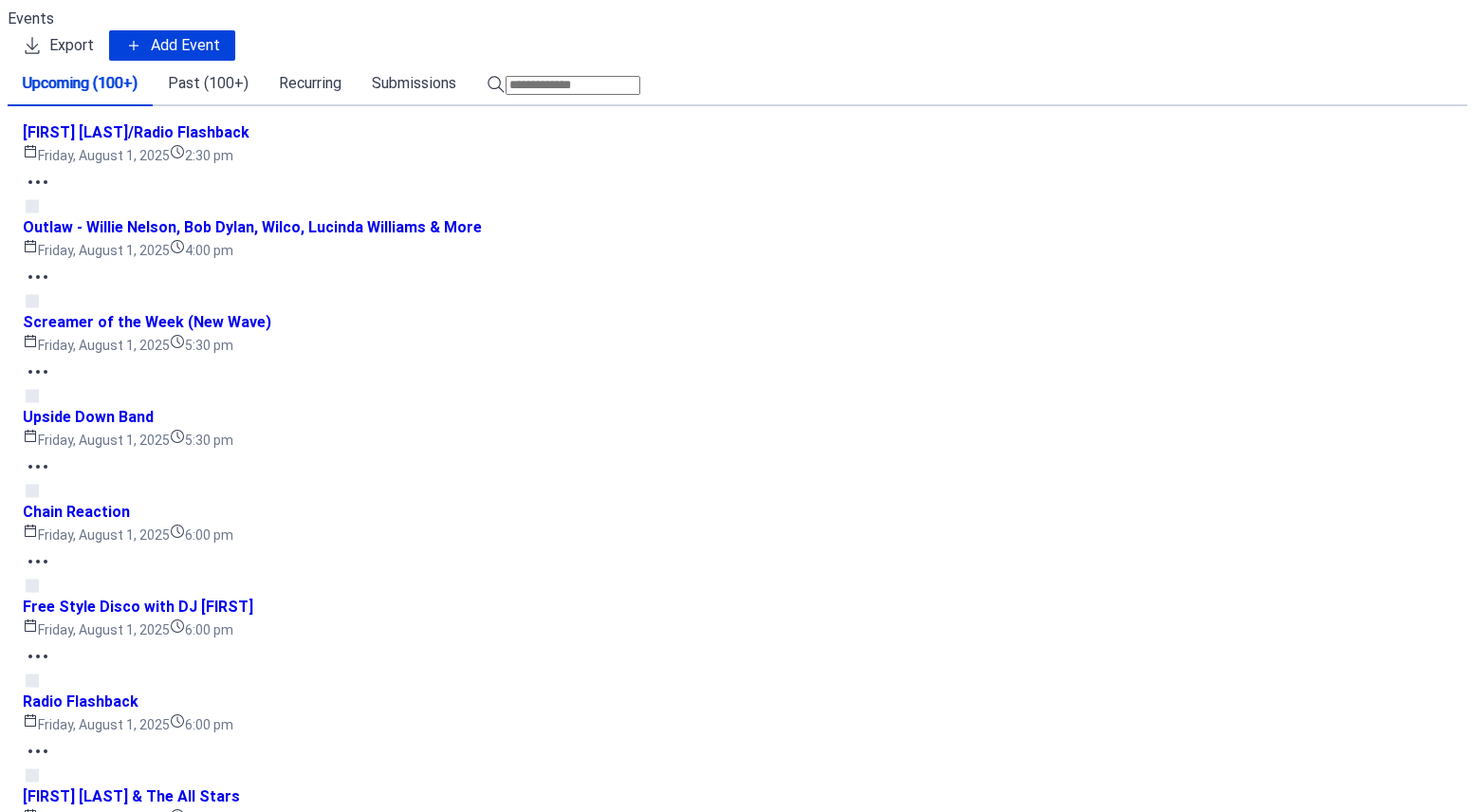 scroll, scrollTop: 0, scrollLeft: 0, axis: both 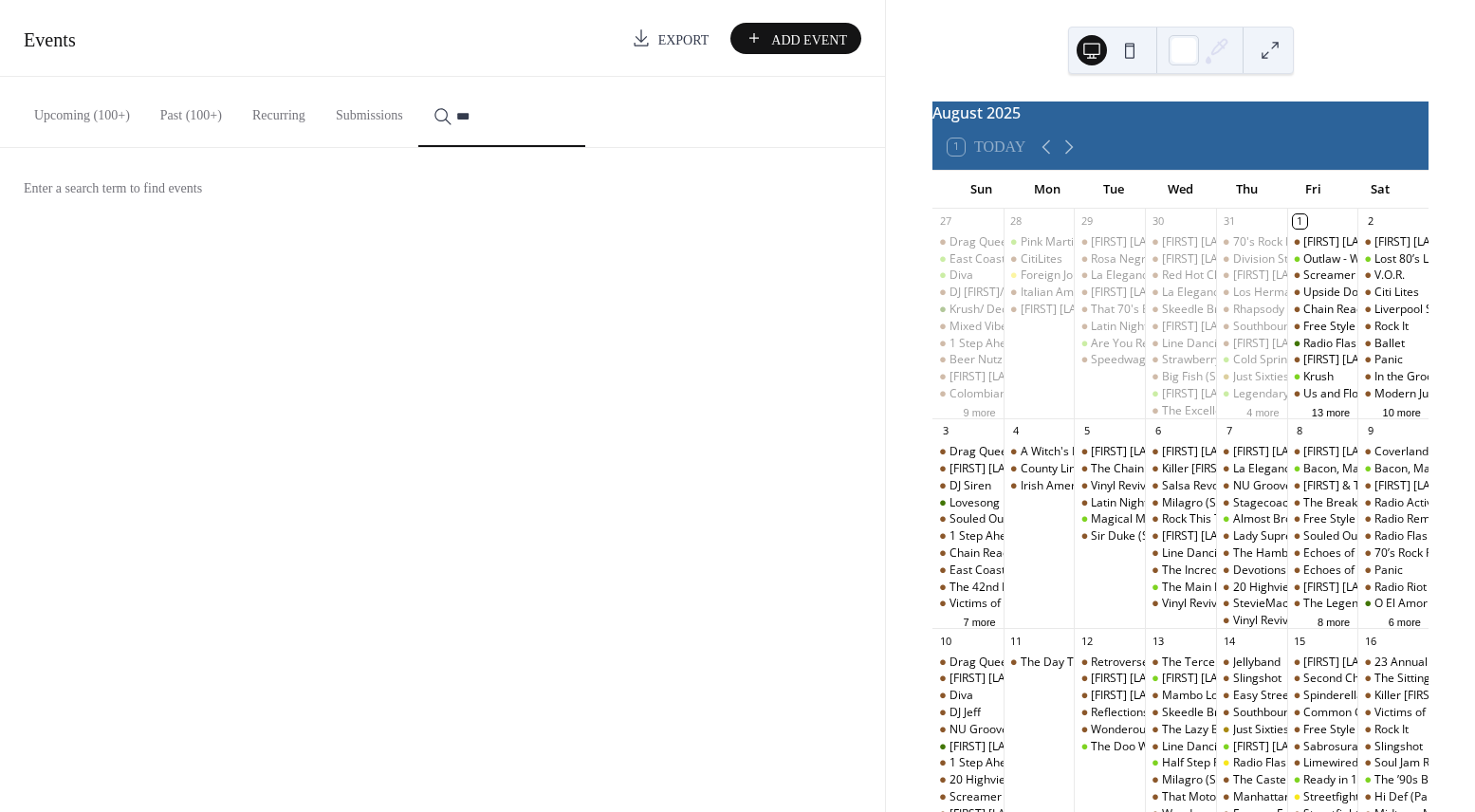 click on "***" at bounding box center (502, 112) 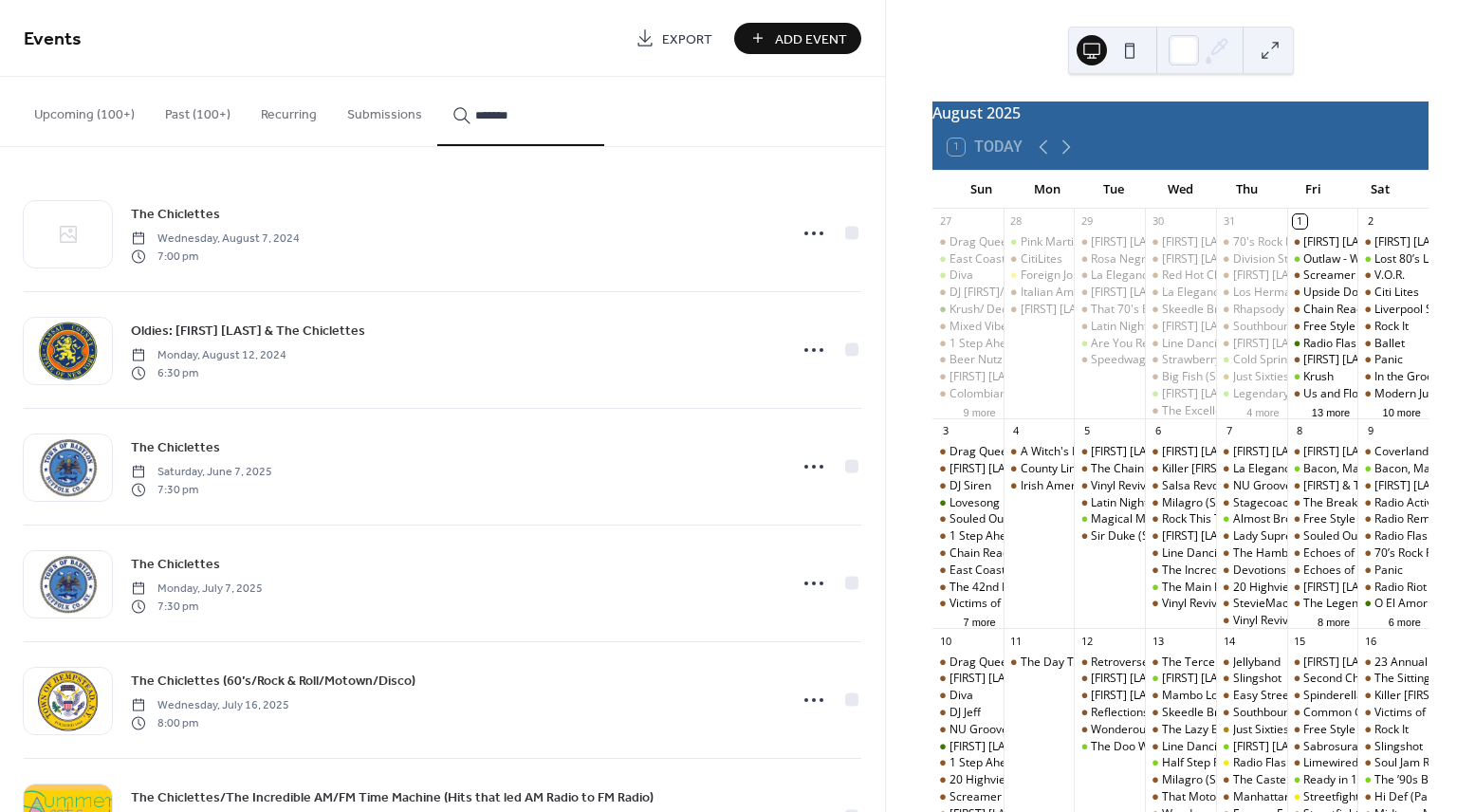scroll, scrollTop: 91, scrollLeft: 0, axis: vertical 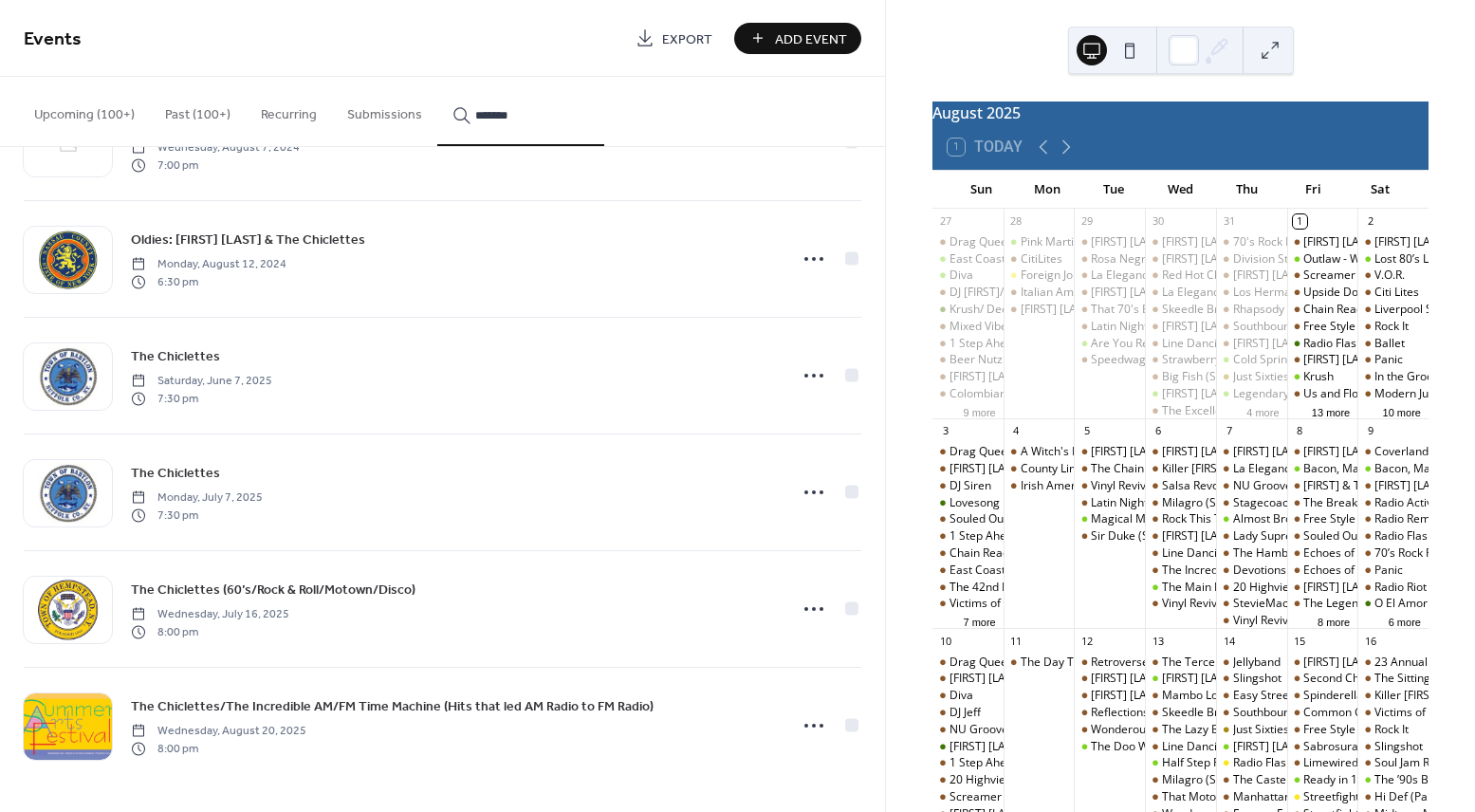 type on "*******" 